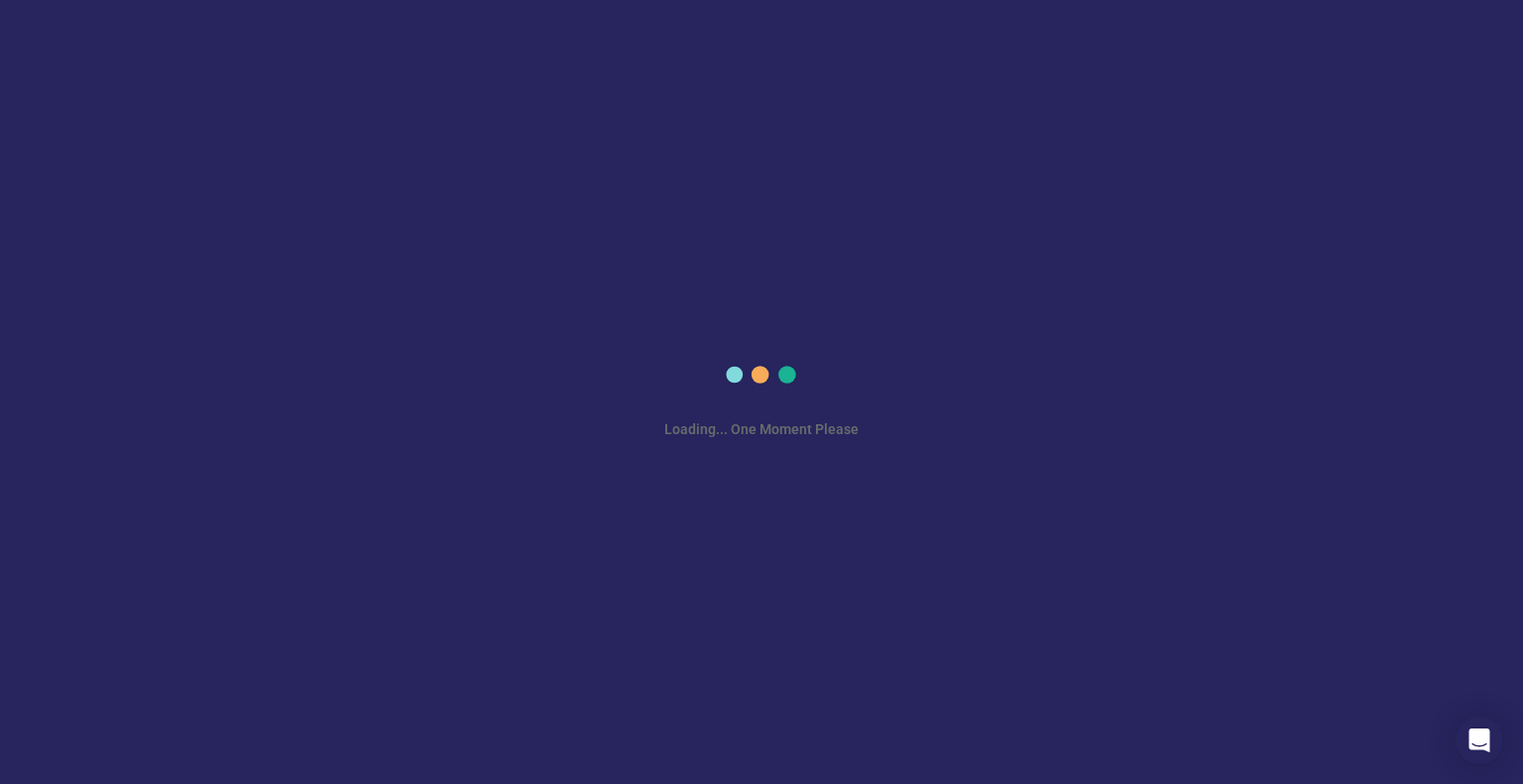 scroll, scrollTop: 0, scrollLeft: 0, axis: both 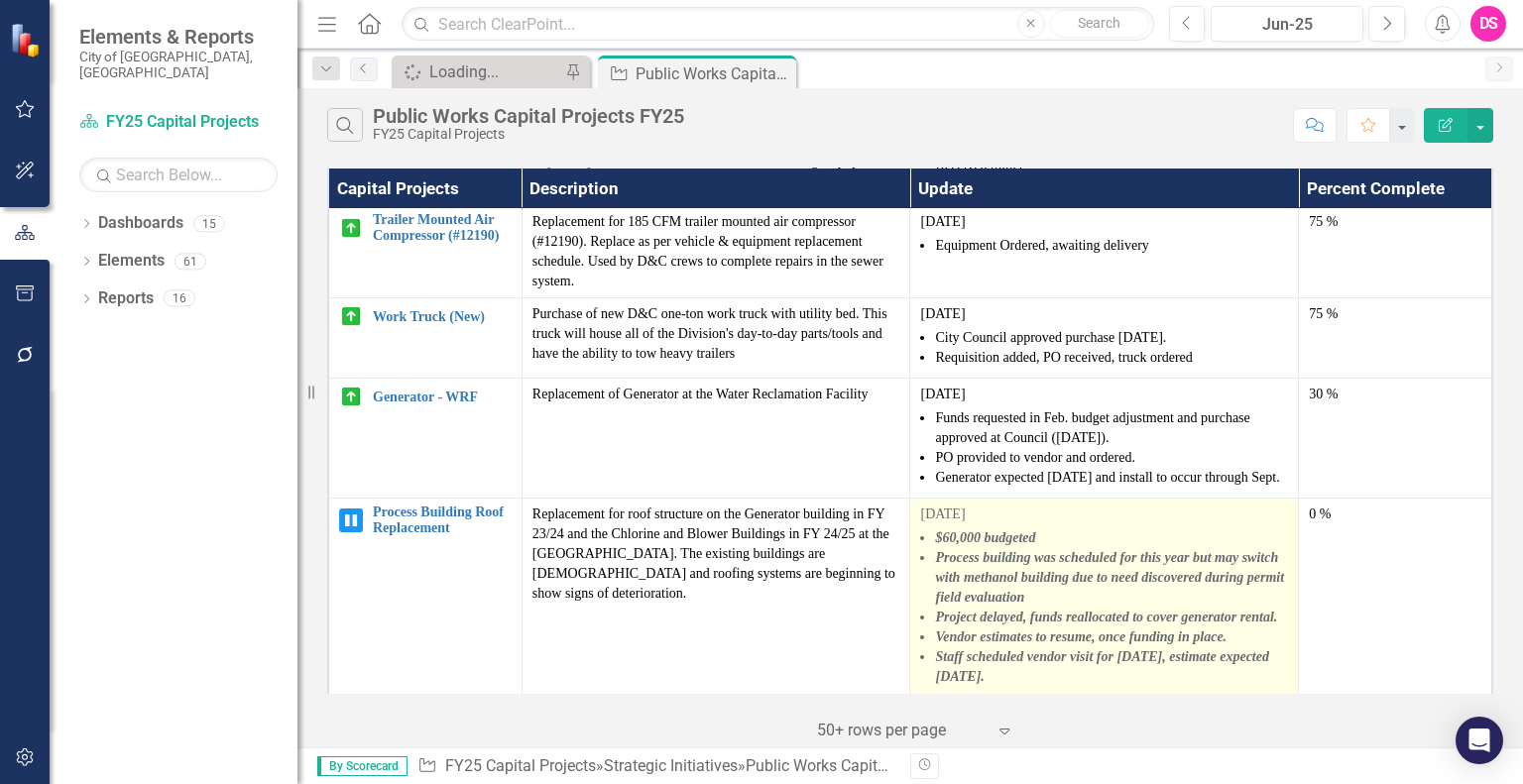 click on "Process building was scheduled for this year but may switch with methanol building due to need discovered during permit field evaluation" at bounding box center (1110, 577) 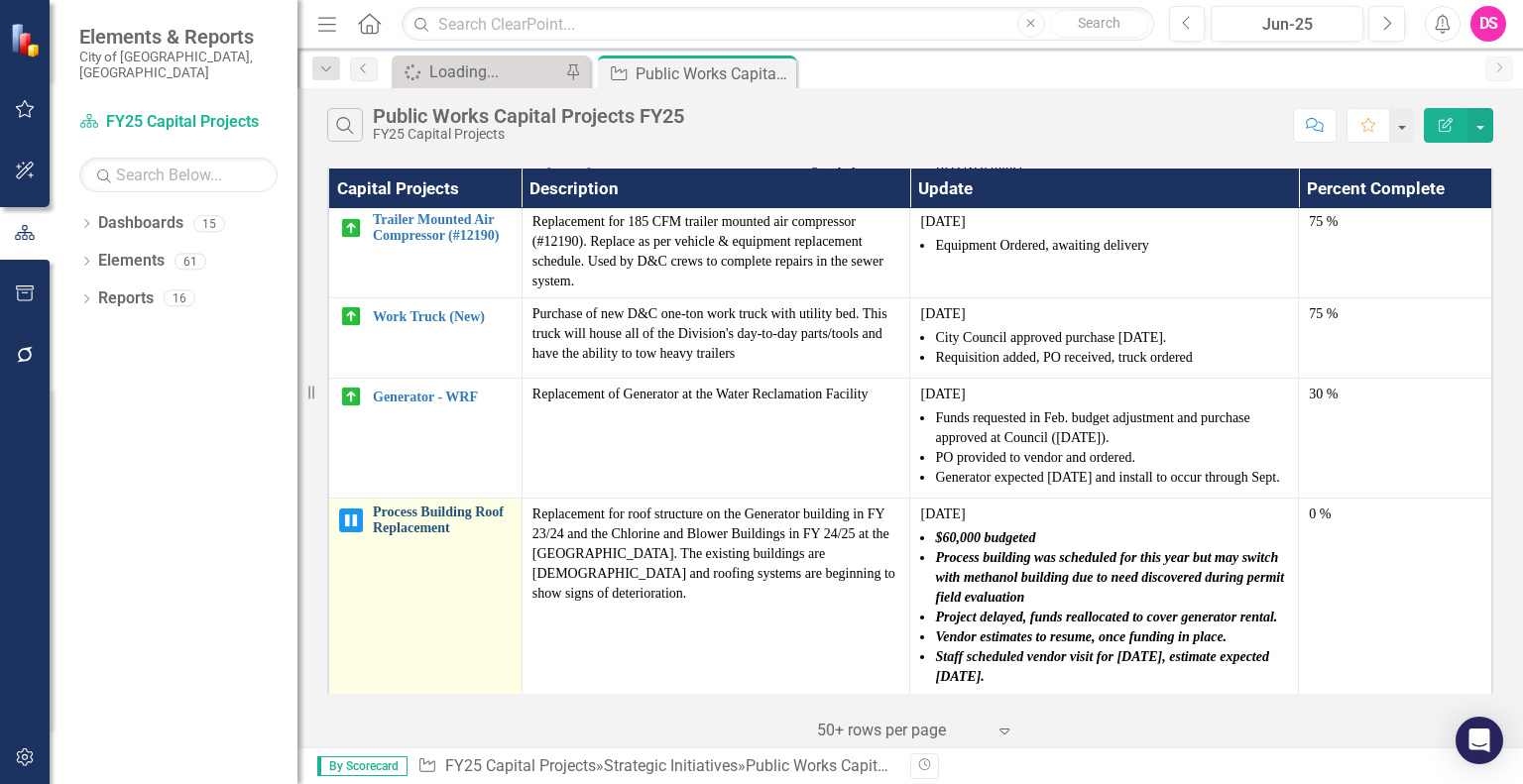 click on "Process Building Roof Replacement" at bounding box center (442, 519) 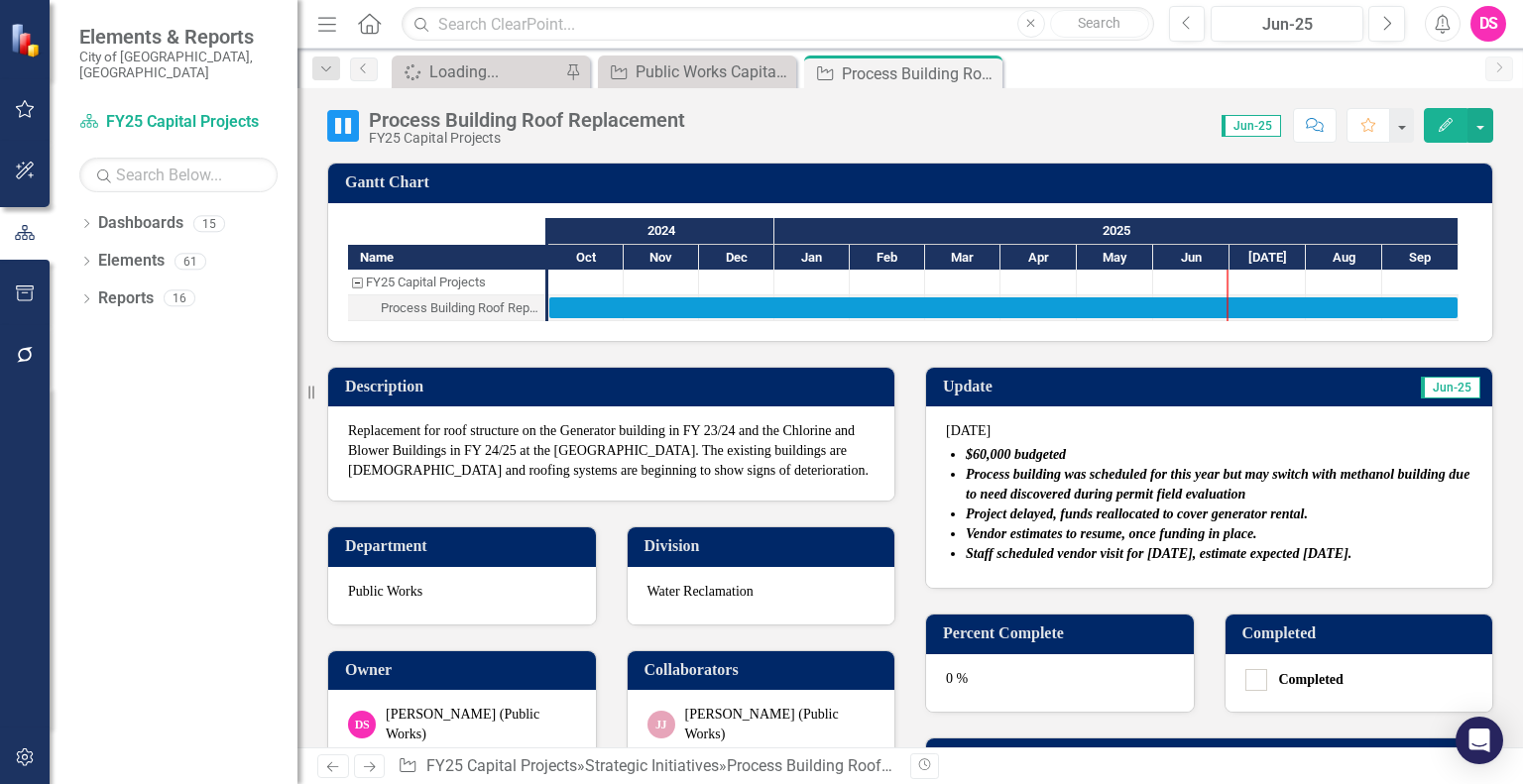 click on "Vendor estimates to resume, once funding in place." at bounding box center (1112, 533) 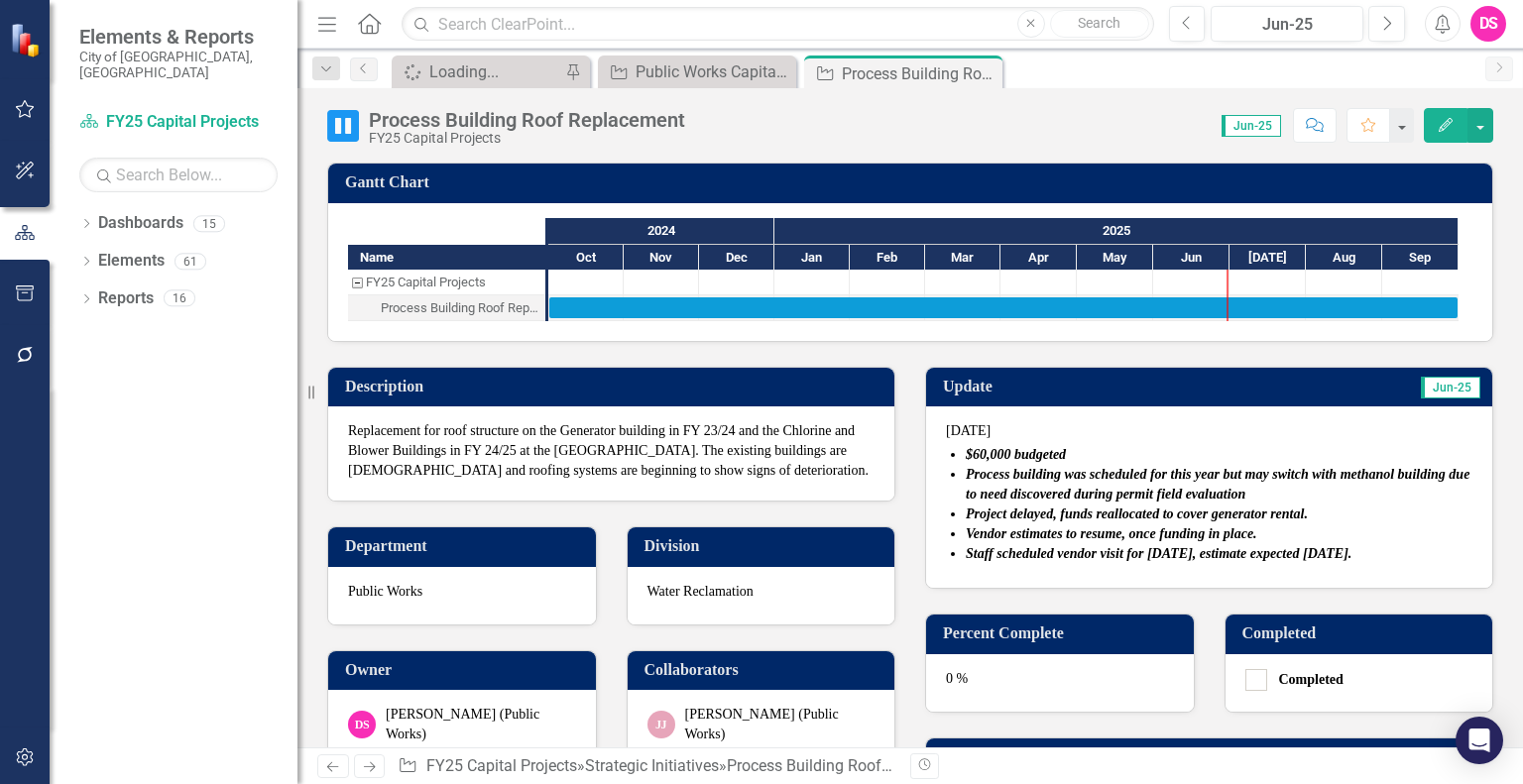 click on "Staff scheduled vendor visit for June 3, 2025, estimate expected June 6, 2025." at bounding box center (1158, 553) 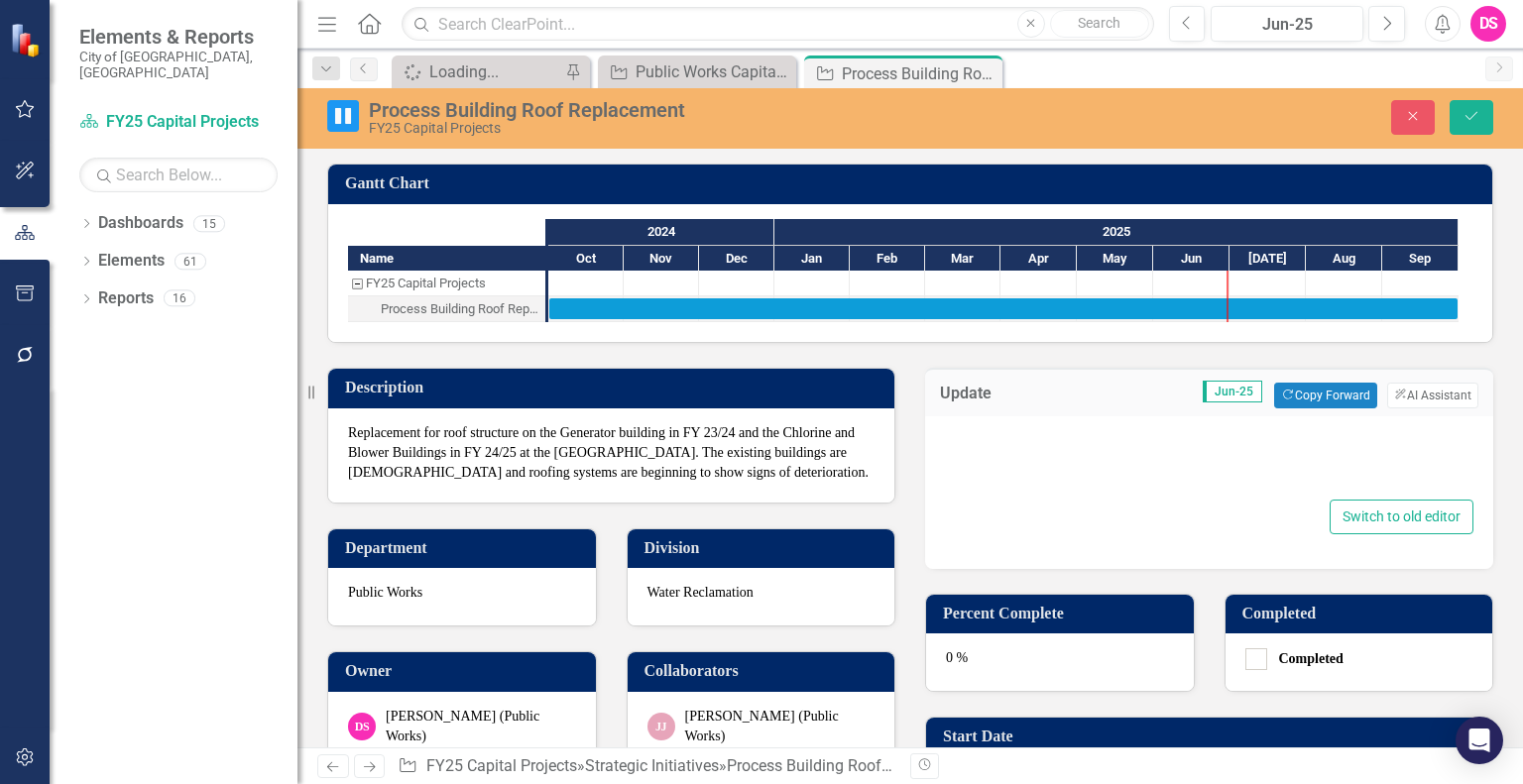 type on "<p>June 2025</p>
<ul>
<li style="font-weight: bold; font-style: italic;"><em><strong>$60,000 budgeted</strong></em></li>
<li style="font-weight: bold; font-style: italic;"><em><strong>Process building was scheduled for this year but may switch with methanol building due to need discovered during permit field evaluation</strong></em></li>
<li style="font-weight: bold; font-style: italic;"><em><strong>Project delayed, funds reallocated to cover generator rental.</strong></em></li>
<li style="font-weight: bold; font-style: italic;"><em><strong>Vendor estimates to resume, once funding in place.</strong></em></li>
<li style="font-weight: bold; font-style: italic;"><em><strong>Staff scheduled vendor visit for June 3, 2025, estimate expected June 6, 2025.</strong></em></li>
</ul>" 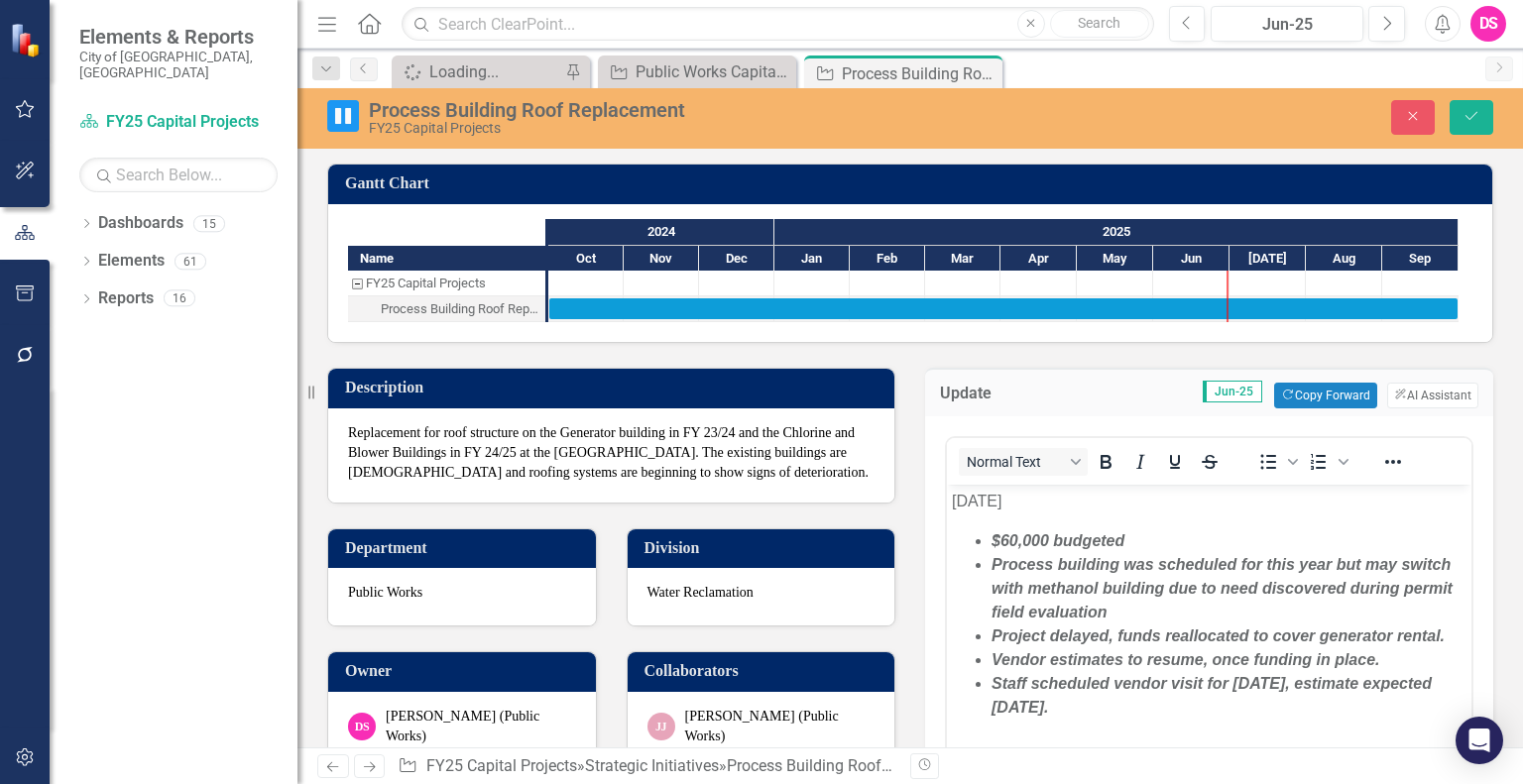 scroll, scrollTop: 0, scrollLeft: 0, axis: both 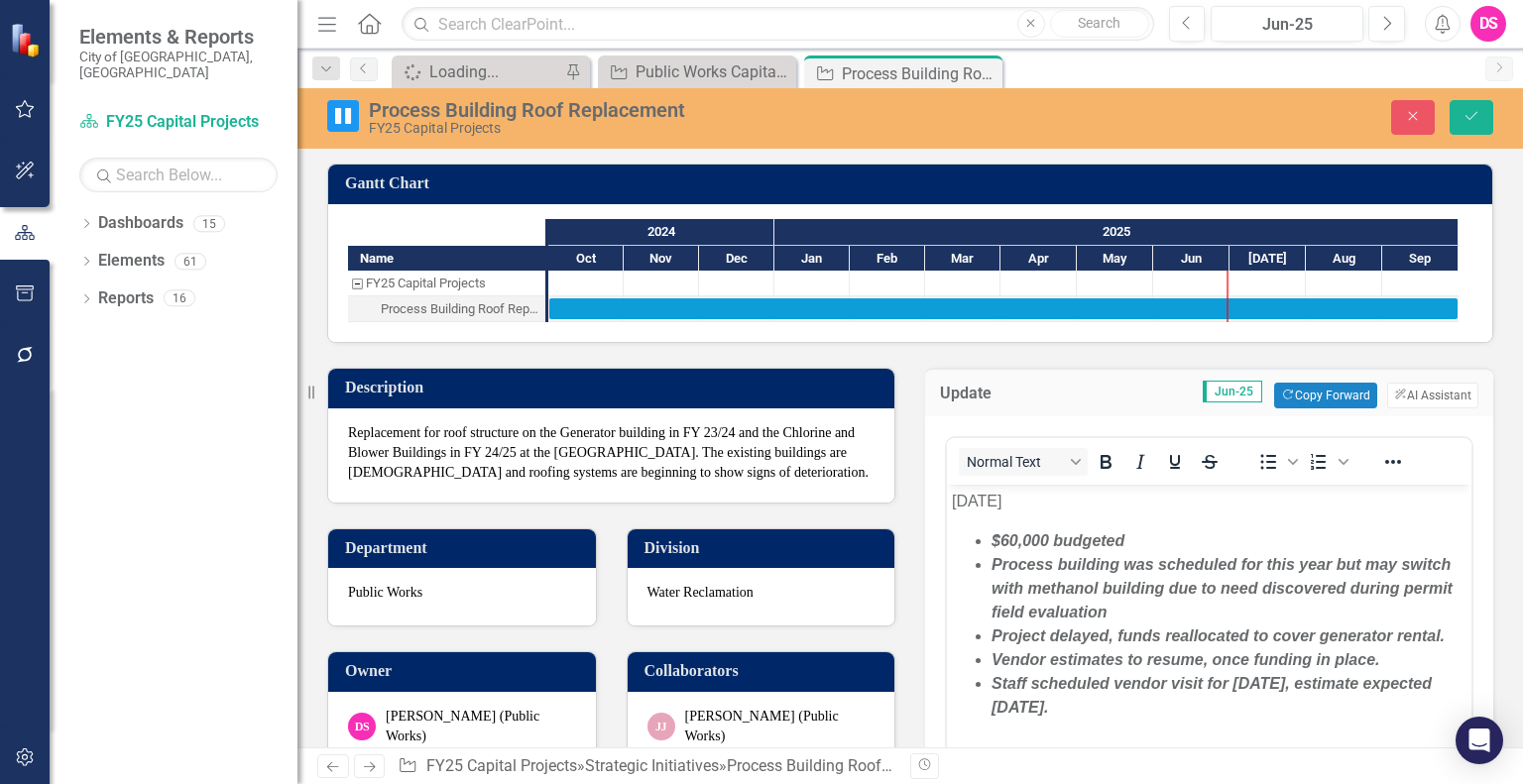 click on "Vendor estimates to resume, once funding in place." at bounding box center [1186, 659] 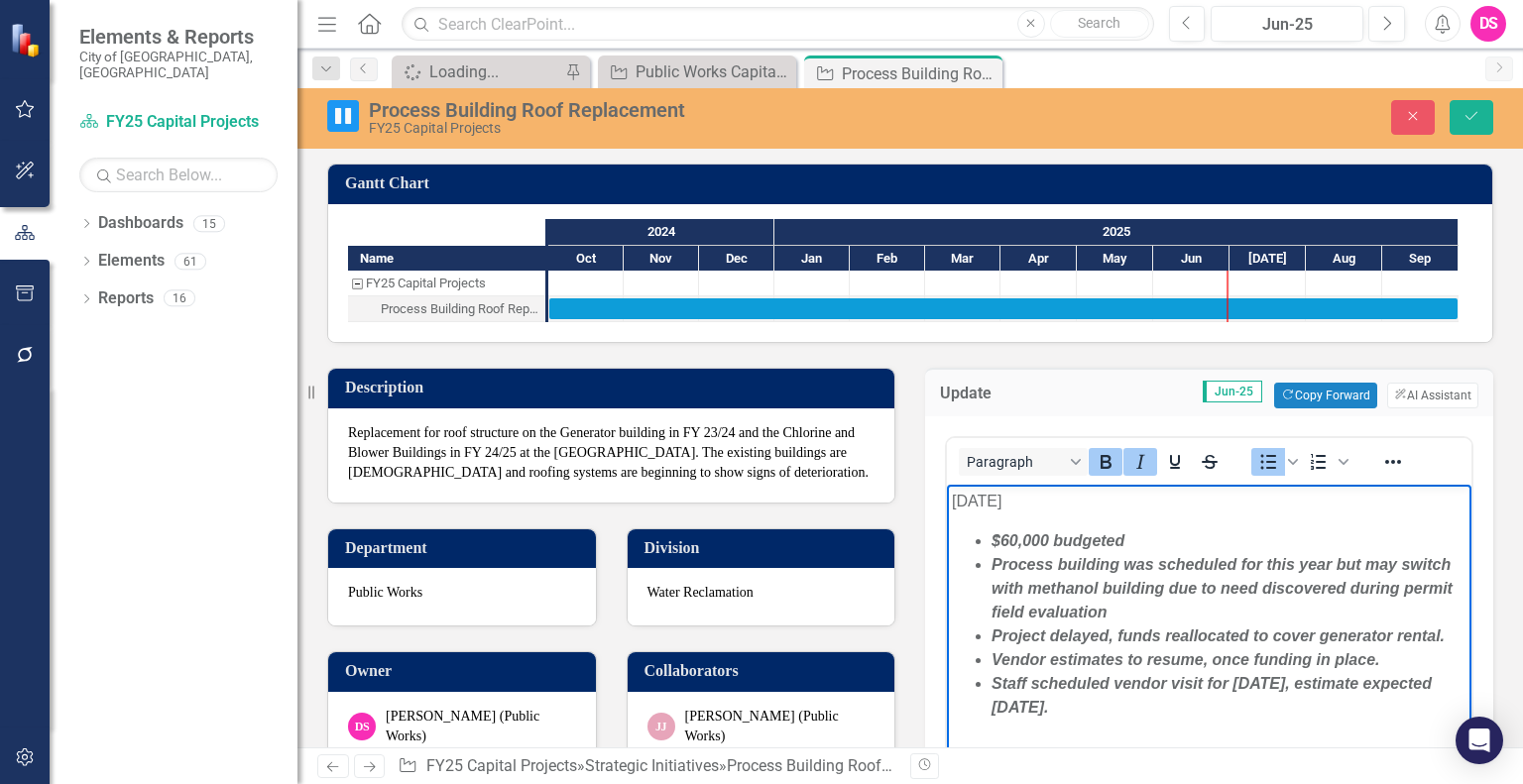 drag, startPoint x: 1171, startPoint y: 708, endPoint x: 950, endPoint y: 526, distance: 286.2953 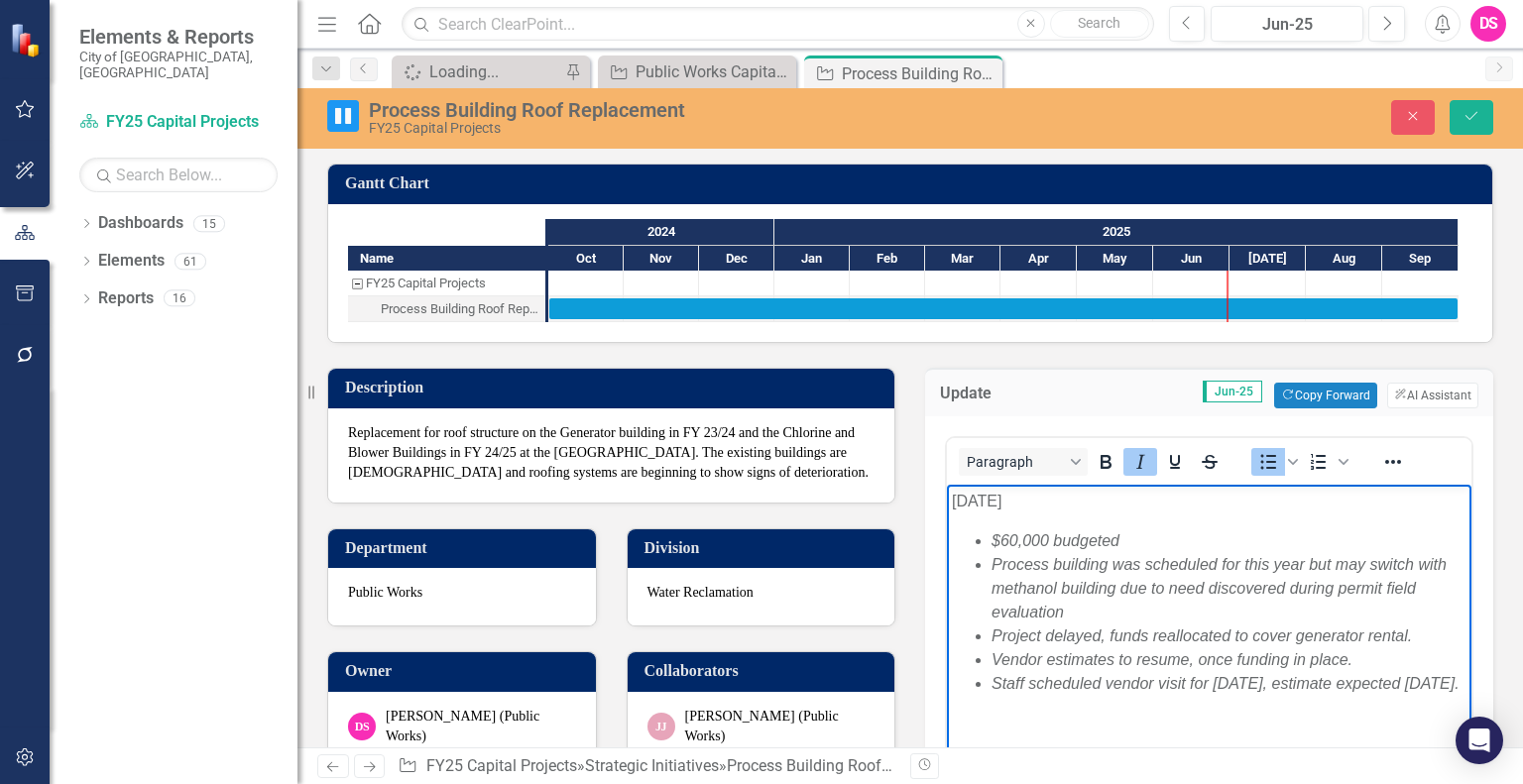 click 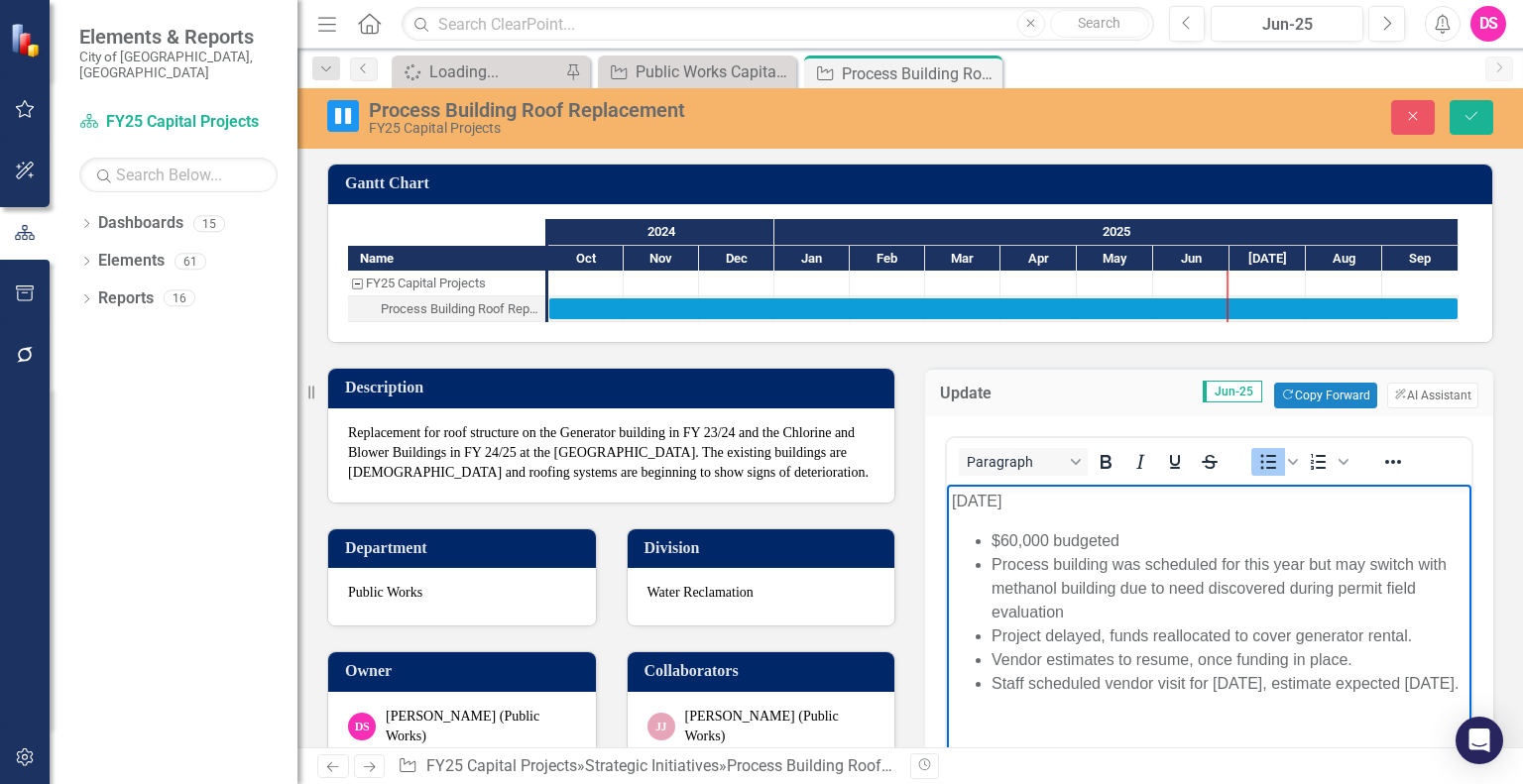 click on "Process building was scheduled for this year but may switch with methanol building due to need discovered during permit field evaluation" at bounding box center [1229, 589] 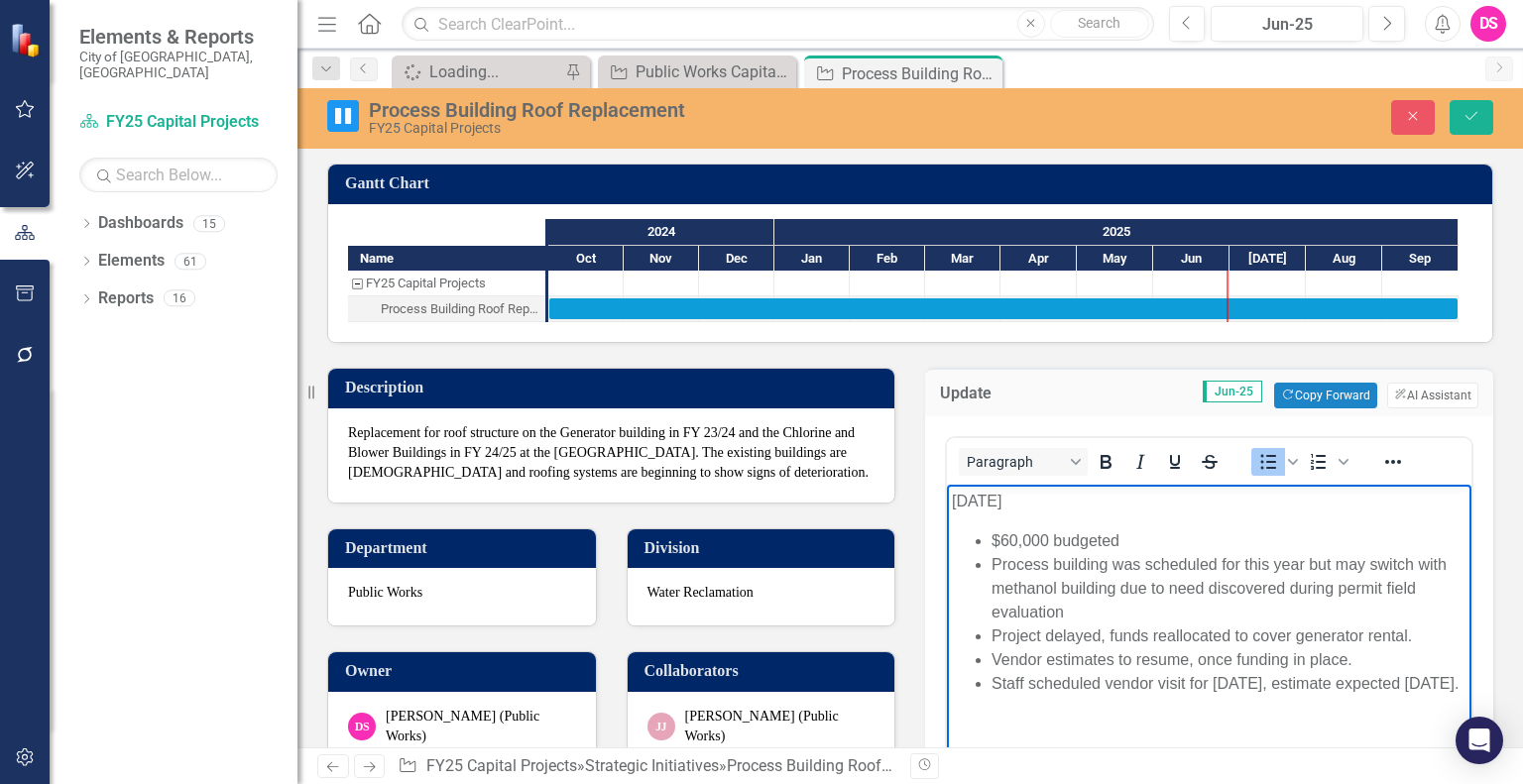 type 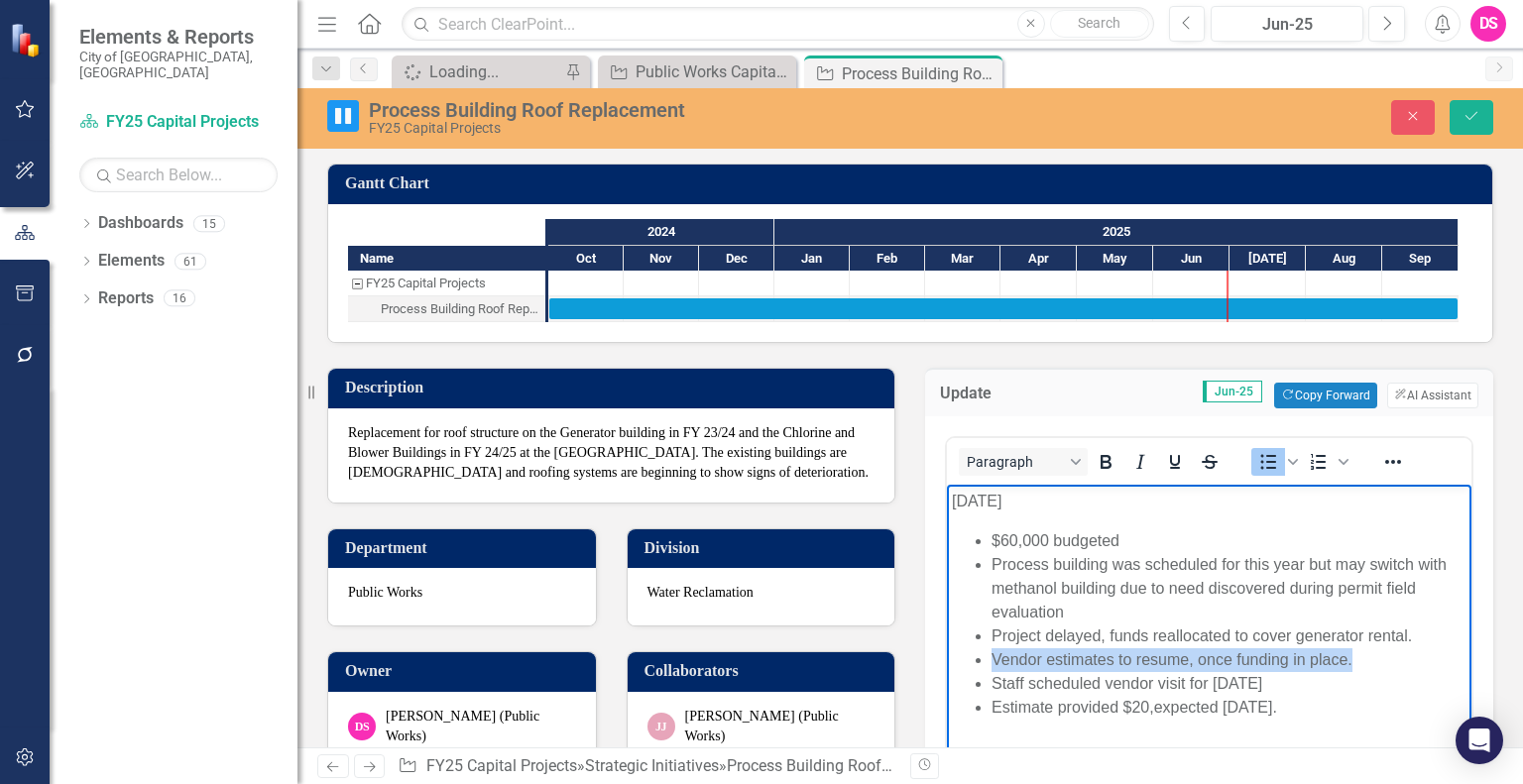 drag, startPoint x: 1367, startPoint y: 660, endPoint x: 996, endPoint y: 664, distance: 371.02156 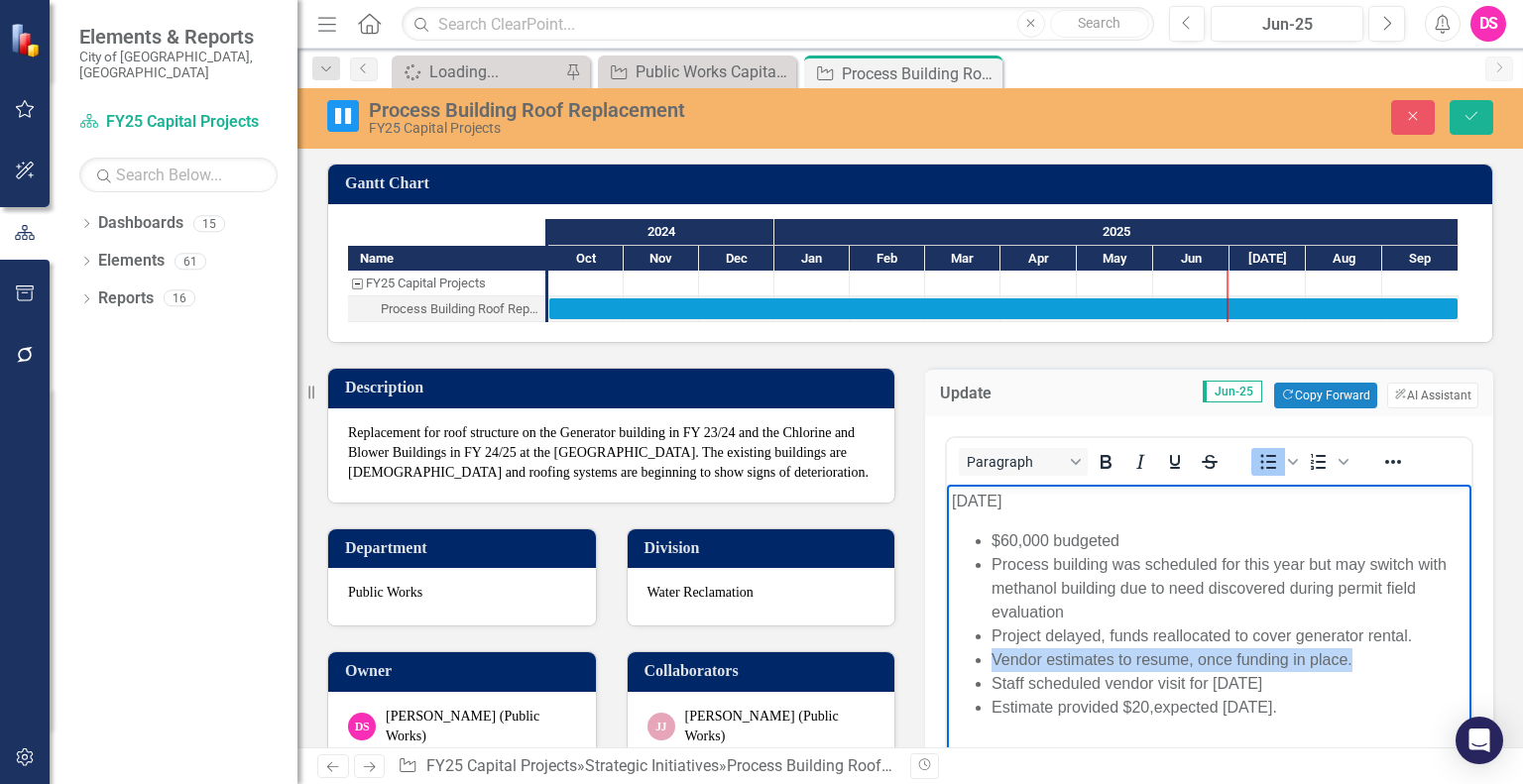 click on "Vendor estimates to resume, once funding in place." at bounding box center [1229, 660] 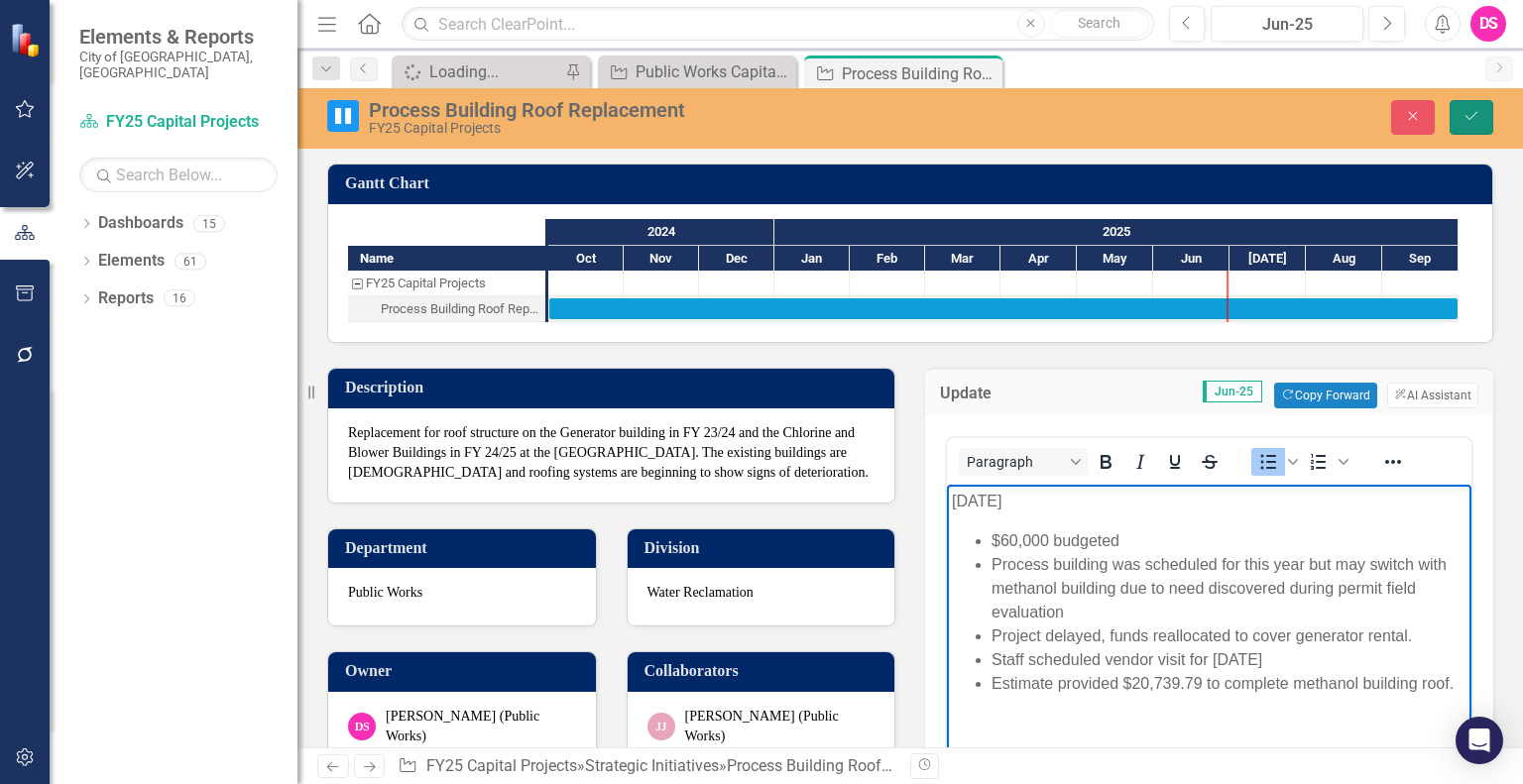click 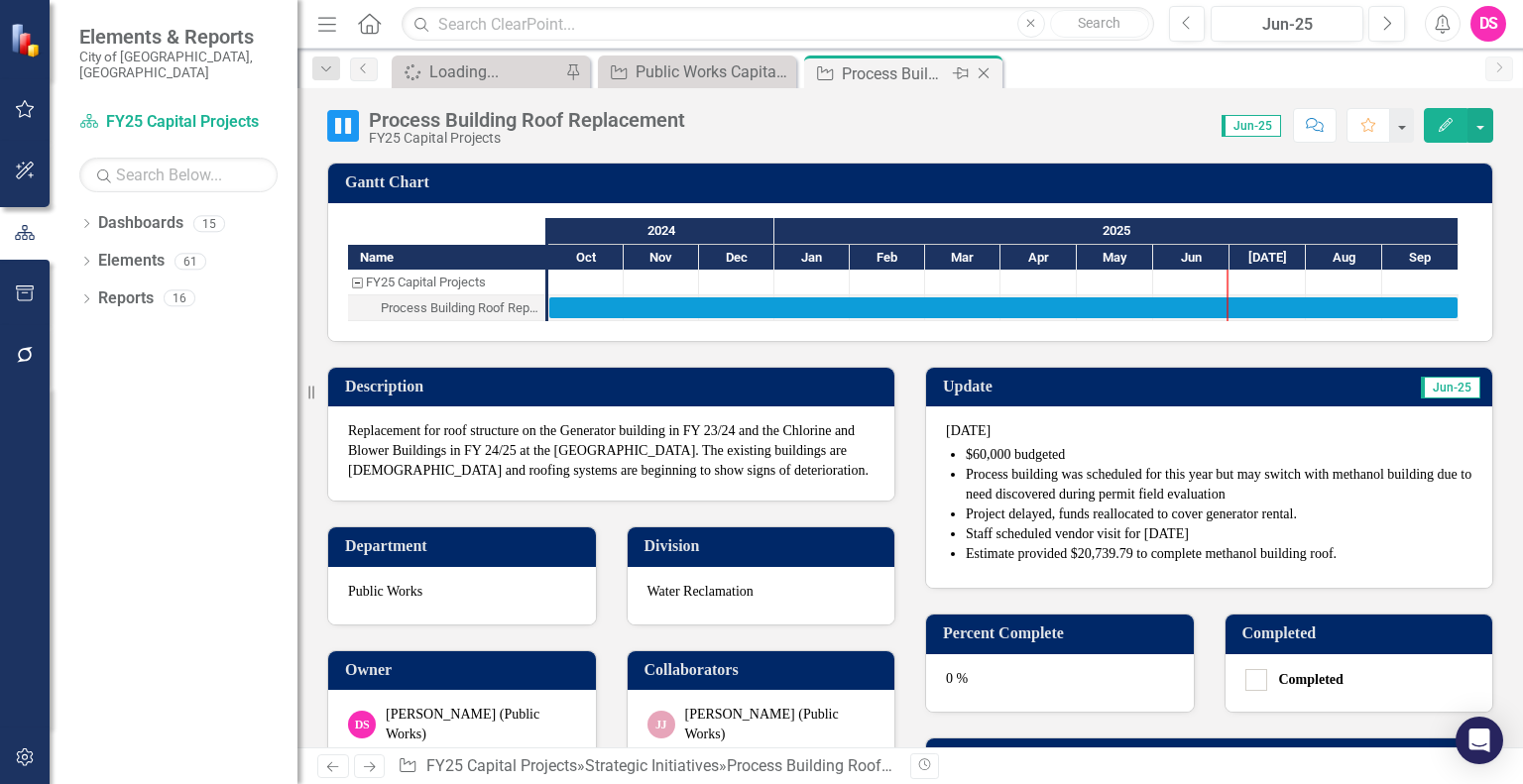 click on "Process Building Roof Replacement" at bounding box center (894, 73) 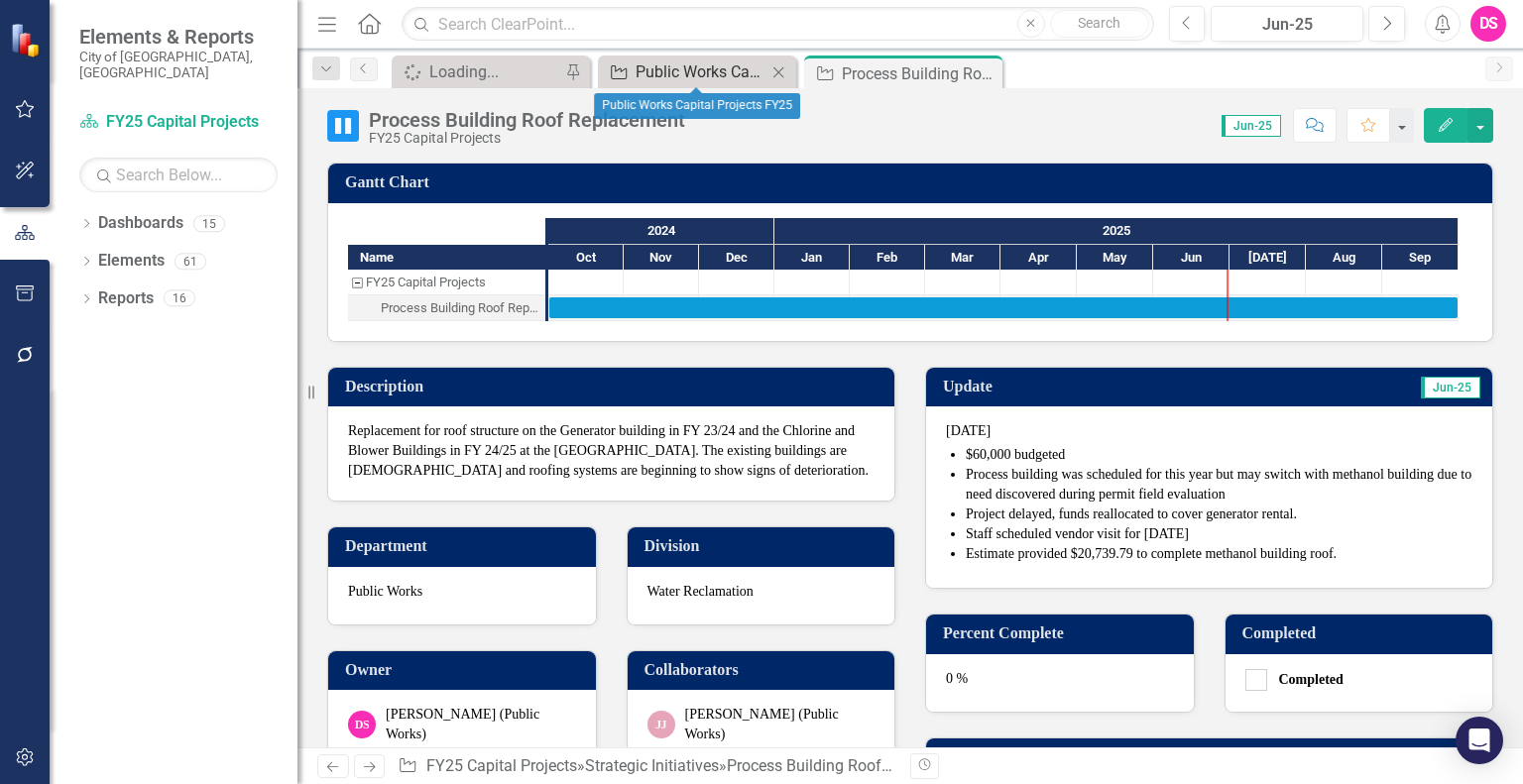 click on "Public Works Capital Projects FY25" at bounding box center [701, 71] 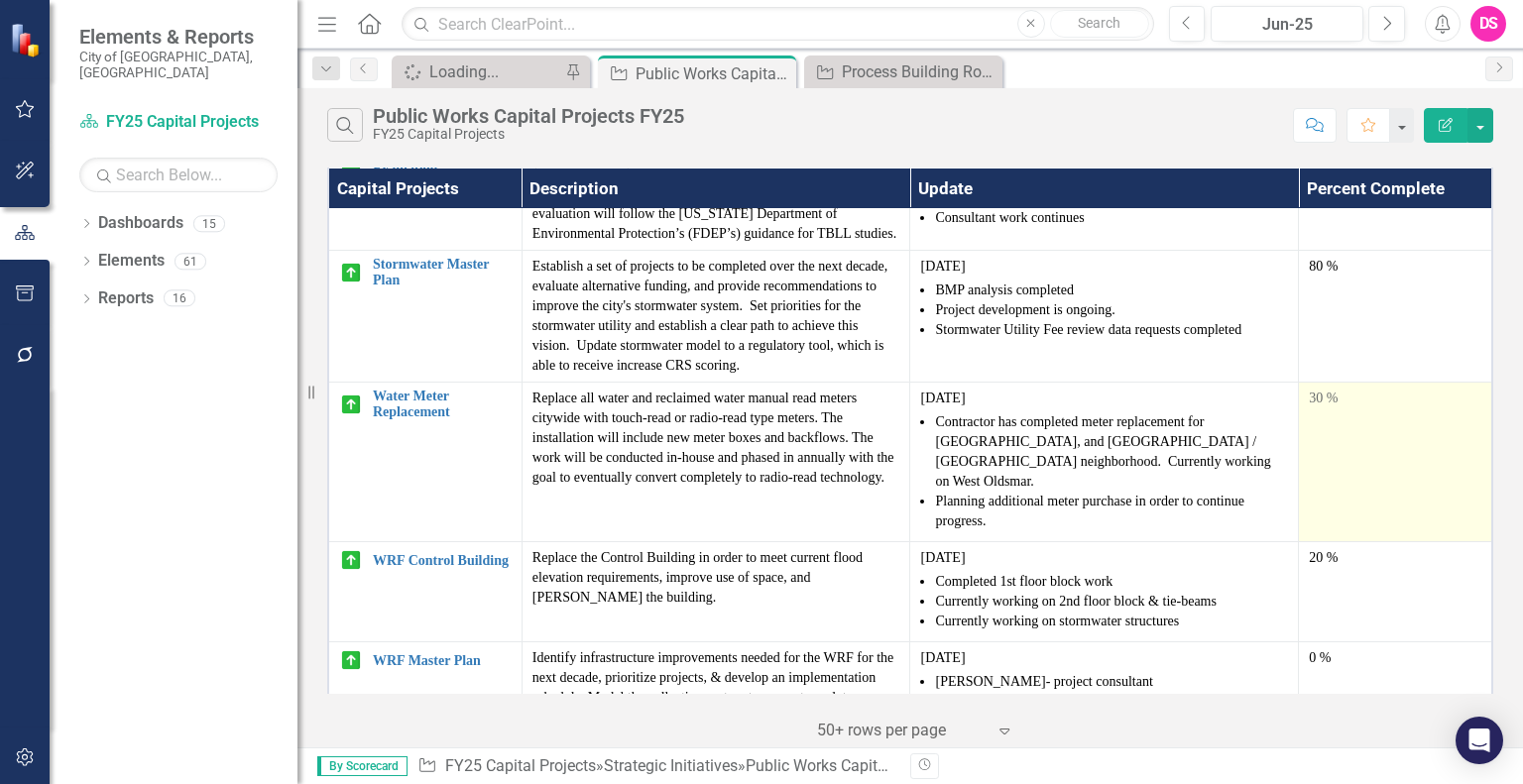 scroll, scrollTop: 3949, scrollLeft: 0, axis: vertical 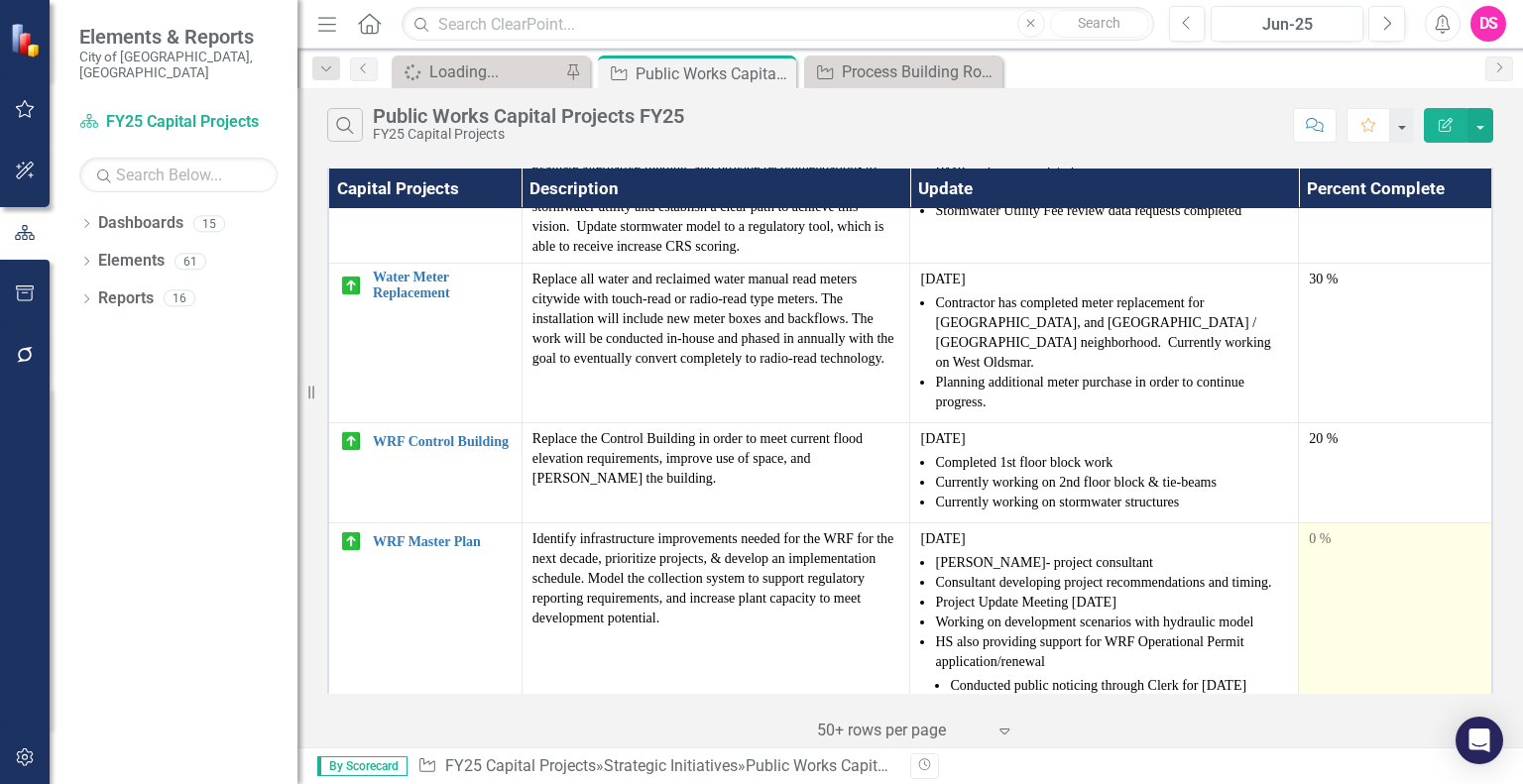 click on "0 %" at bounding box center (1395, 635) 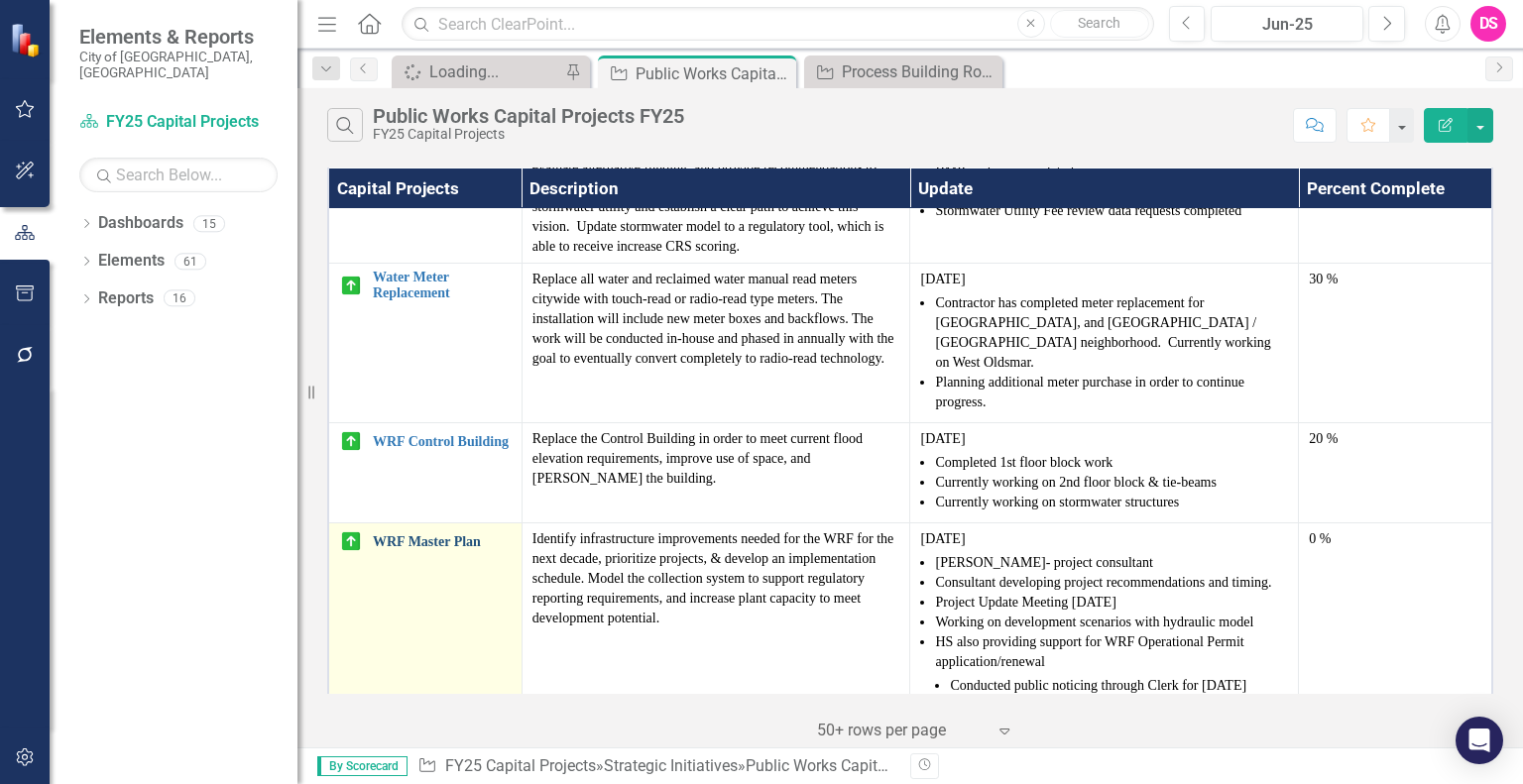 click on "WRF Master Plan" at bounding box center [442, 541] 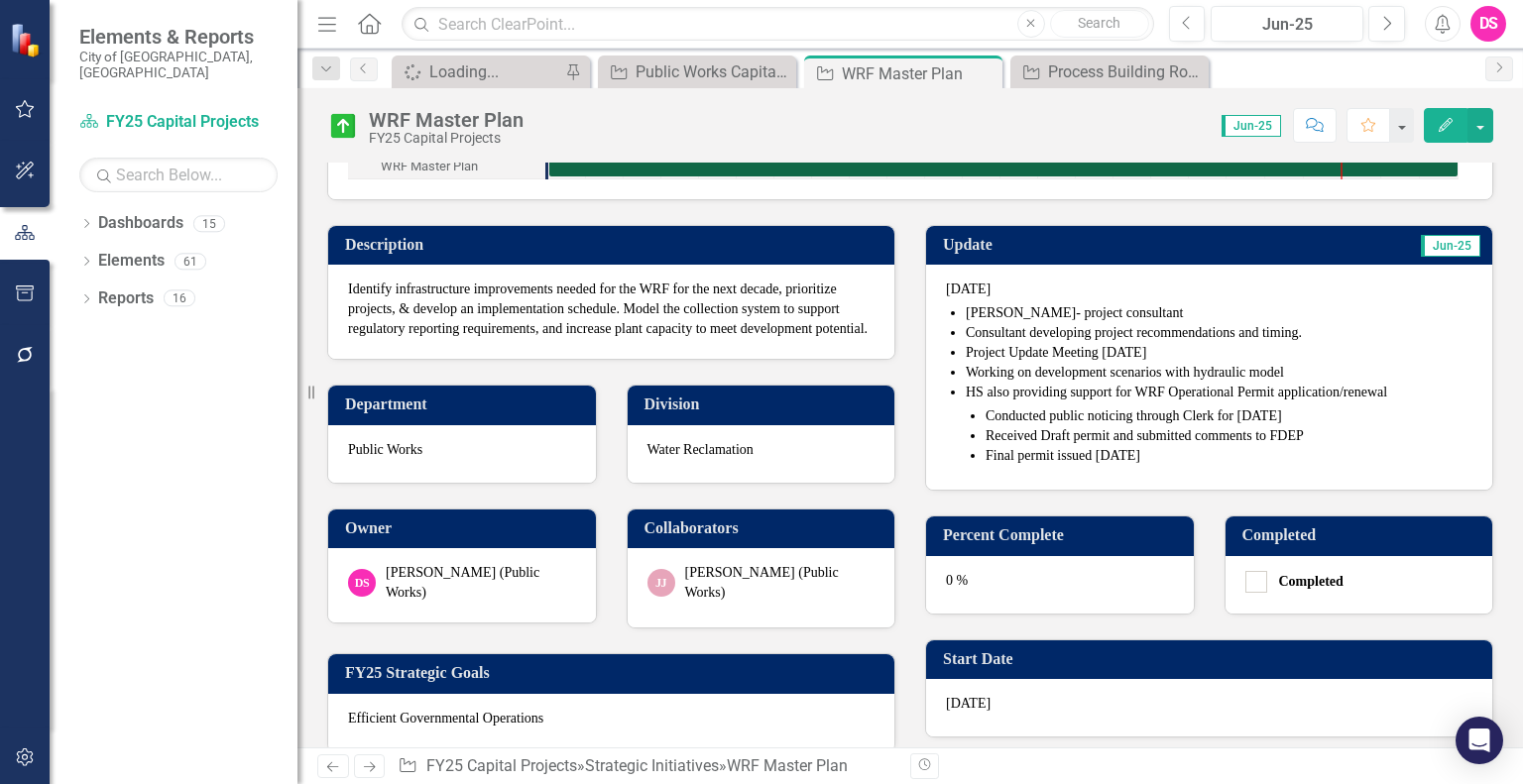 scroll, scrollTop: 396, scrollLeft: 0, axis: vertical 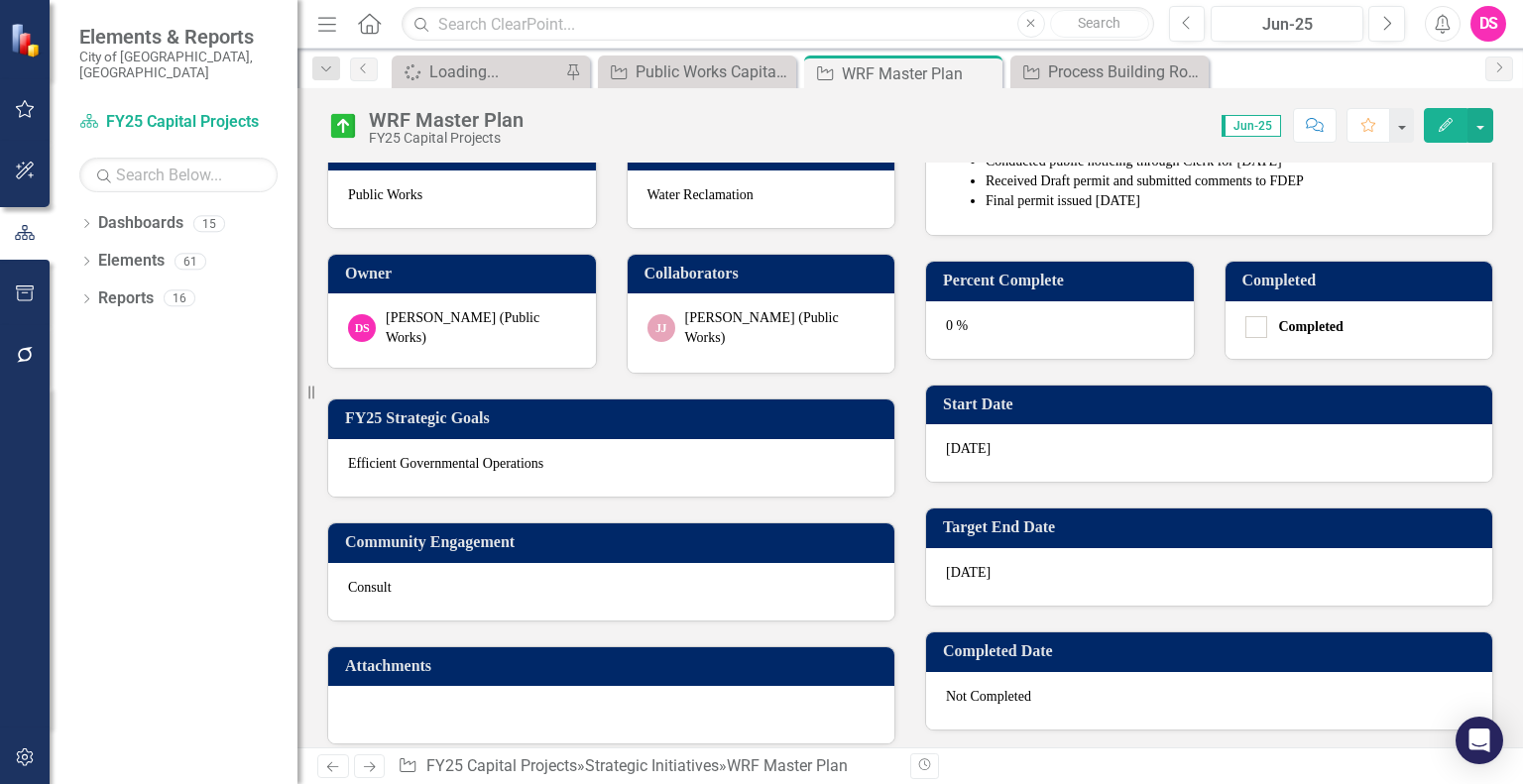 click on "0 %" at bounding box center (1060, 330) 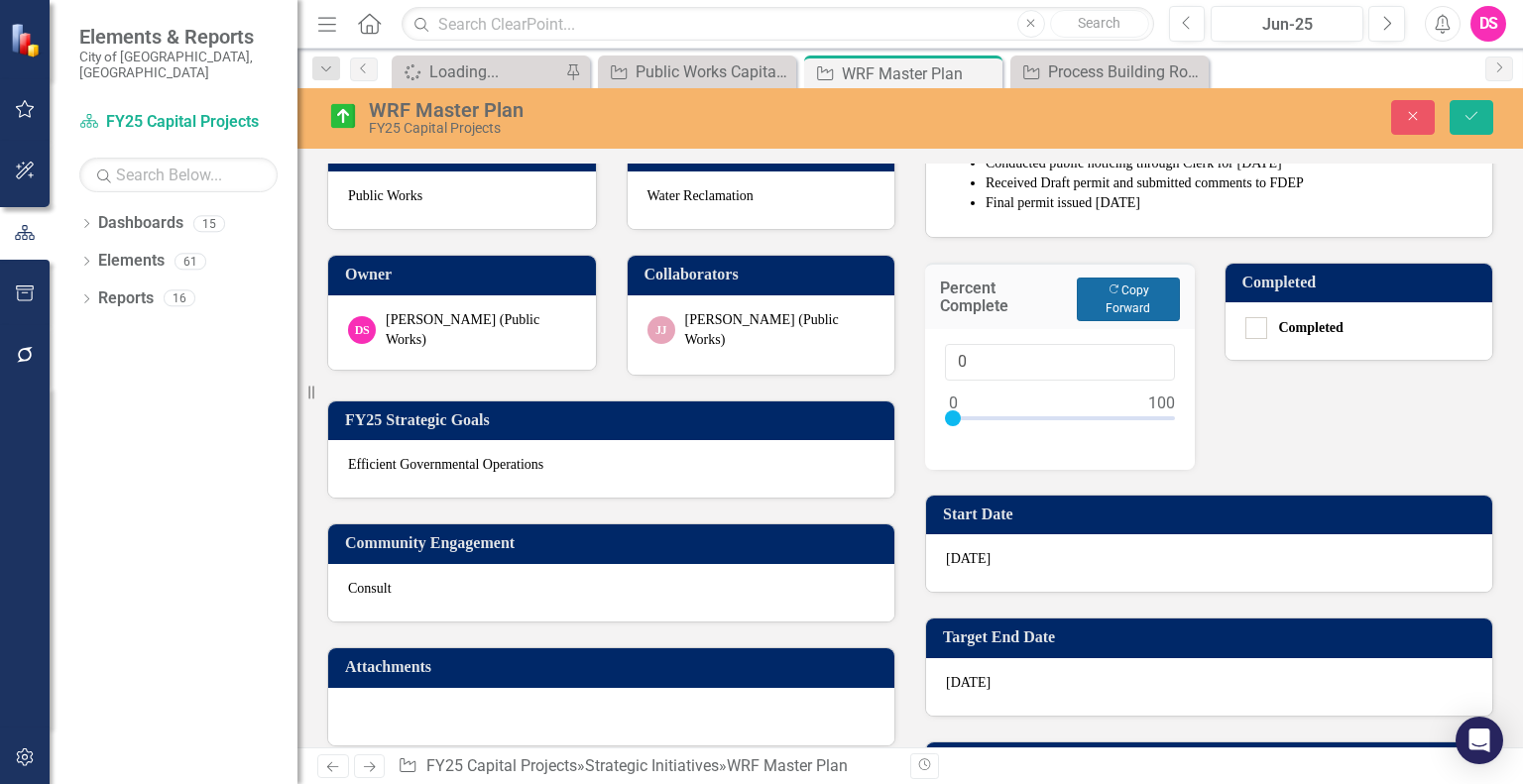 click on "Copy Forward  Copy Forward" at bounding box center [1127, 299] 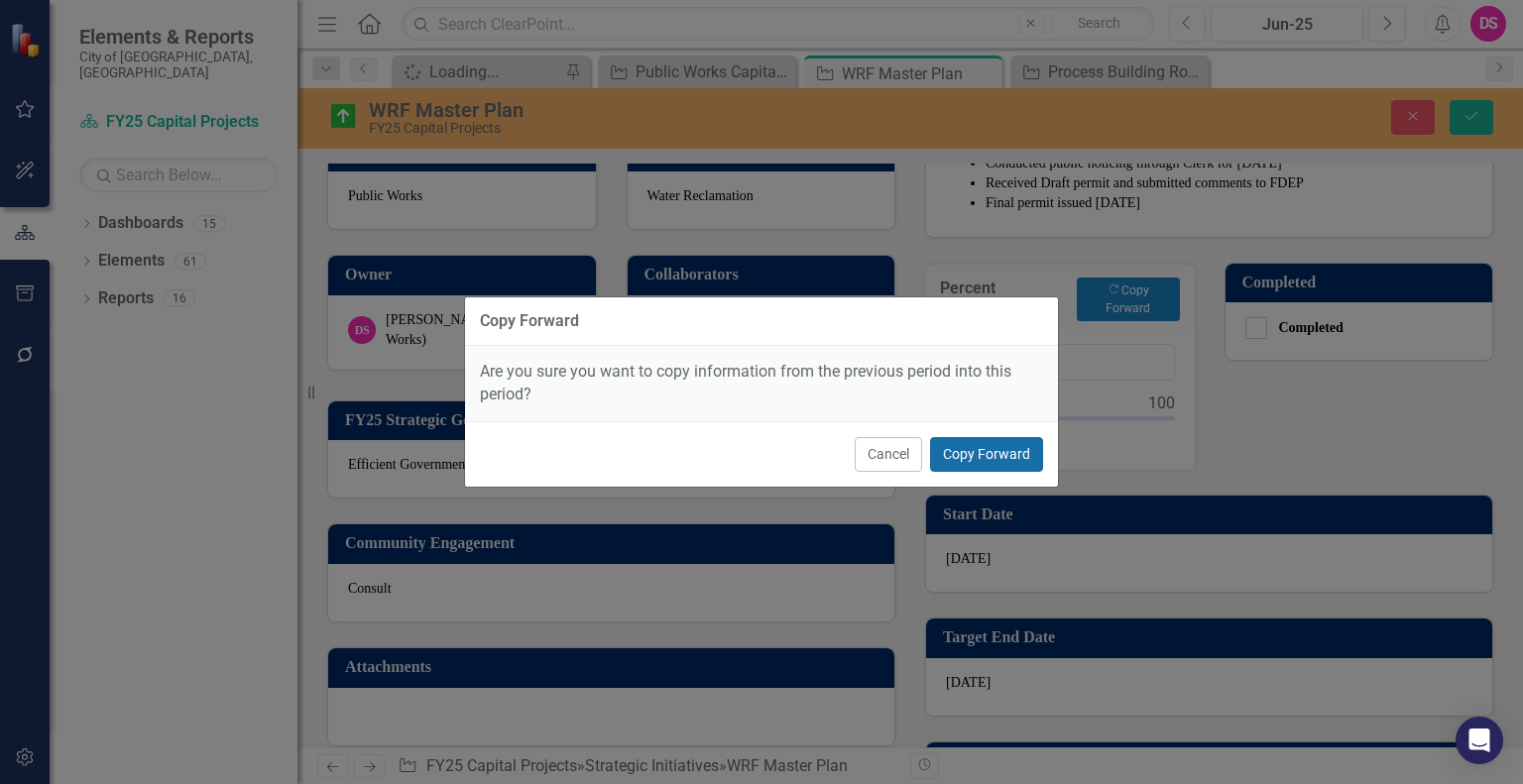 click on "Copy Forward" at bounding box center [987, 454] 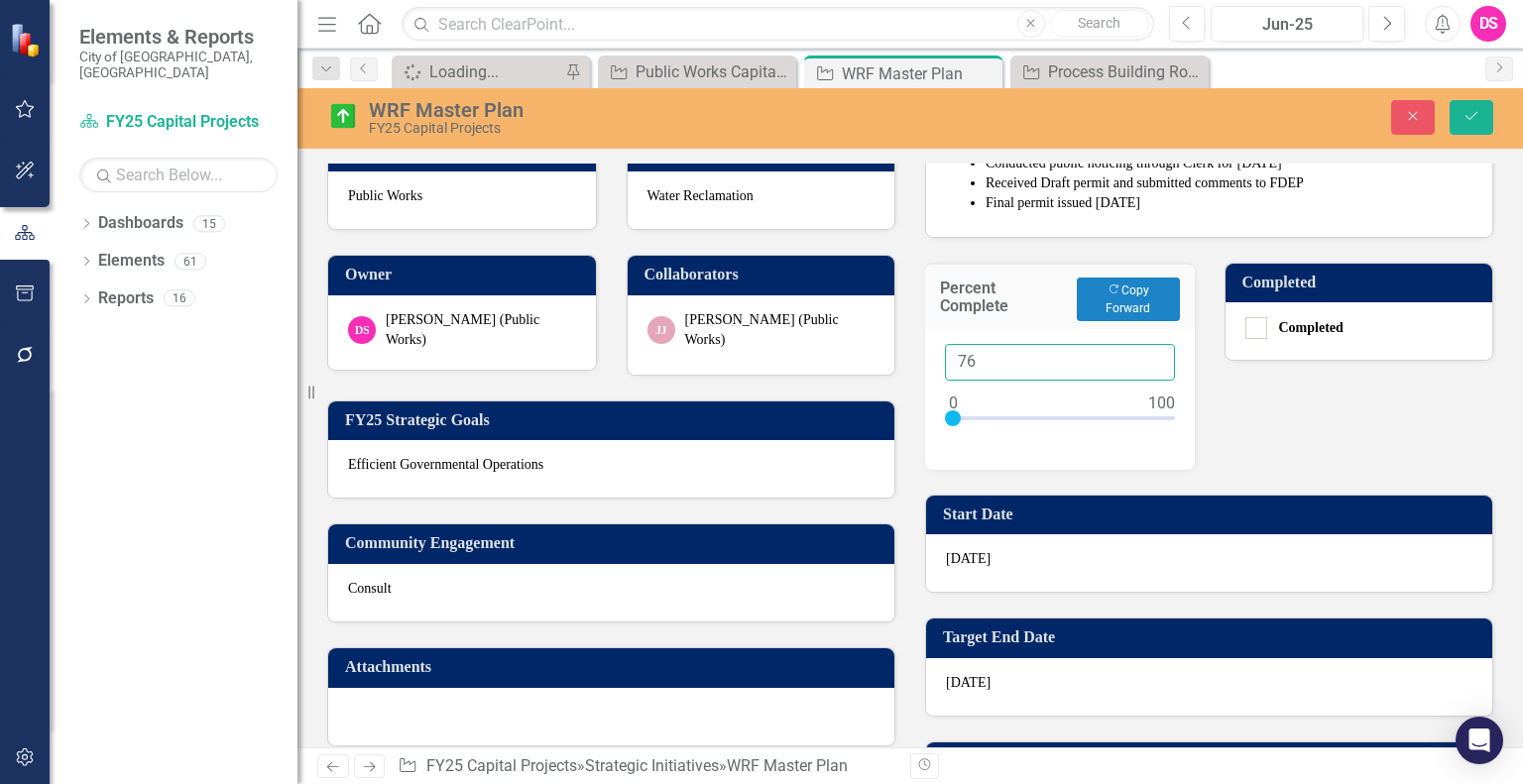 click on "76" at bounding box center [1060, 362] 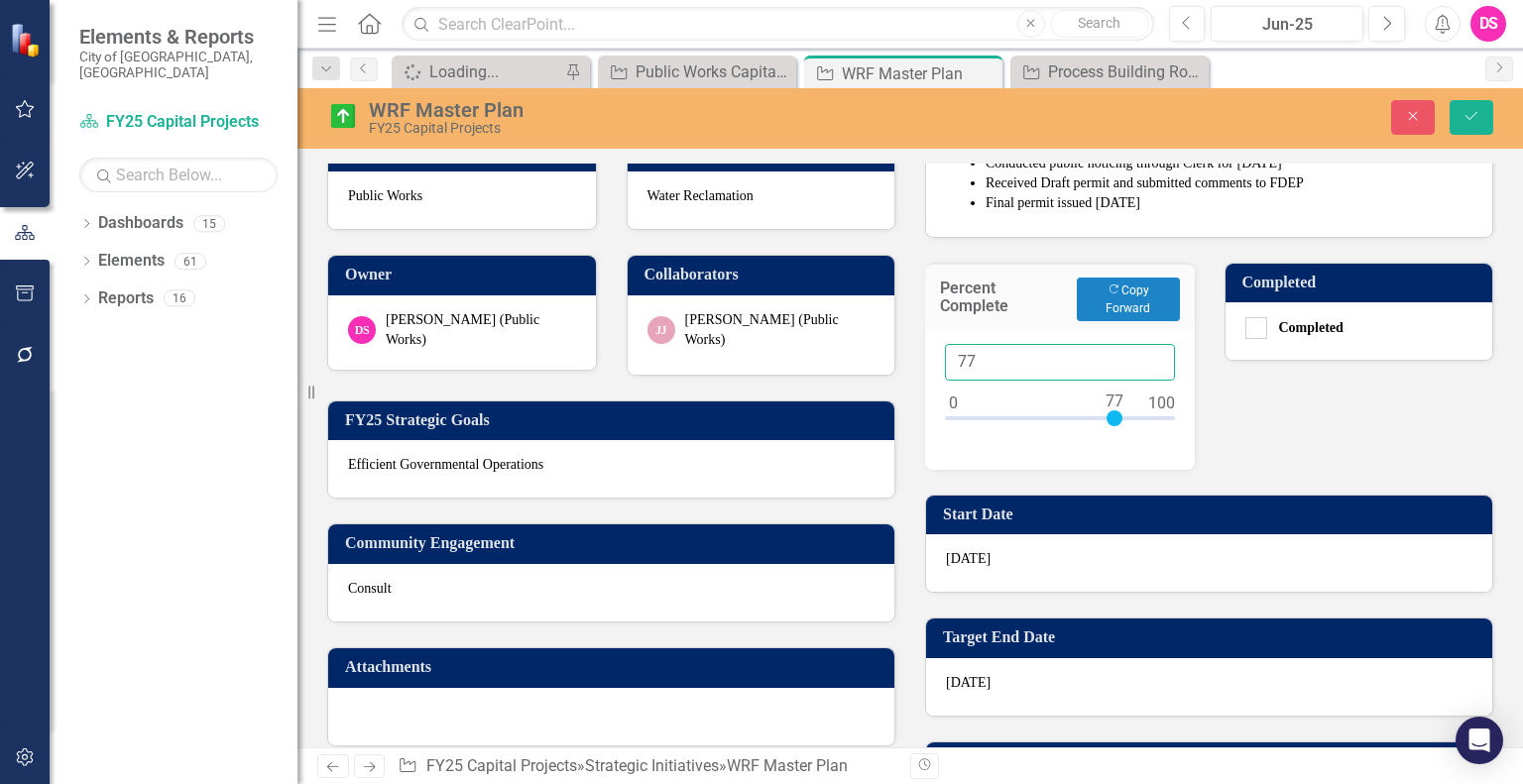 click on "77" at bounding box center [1060, 362] 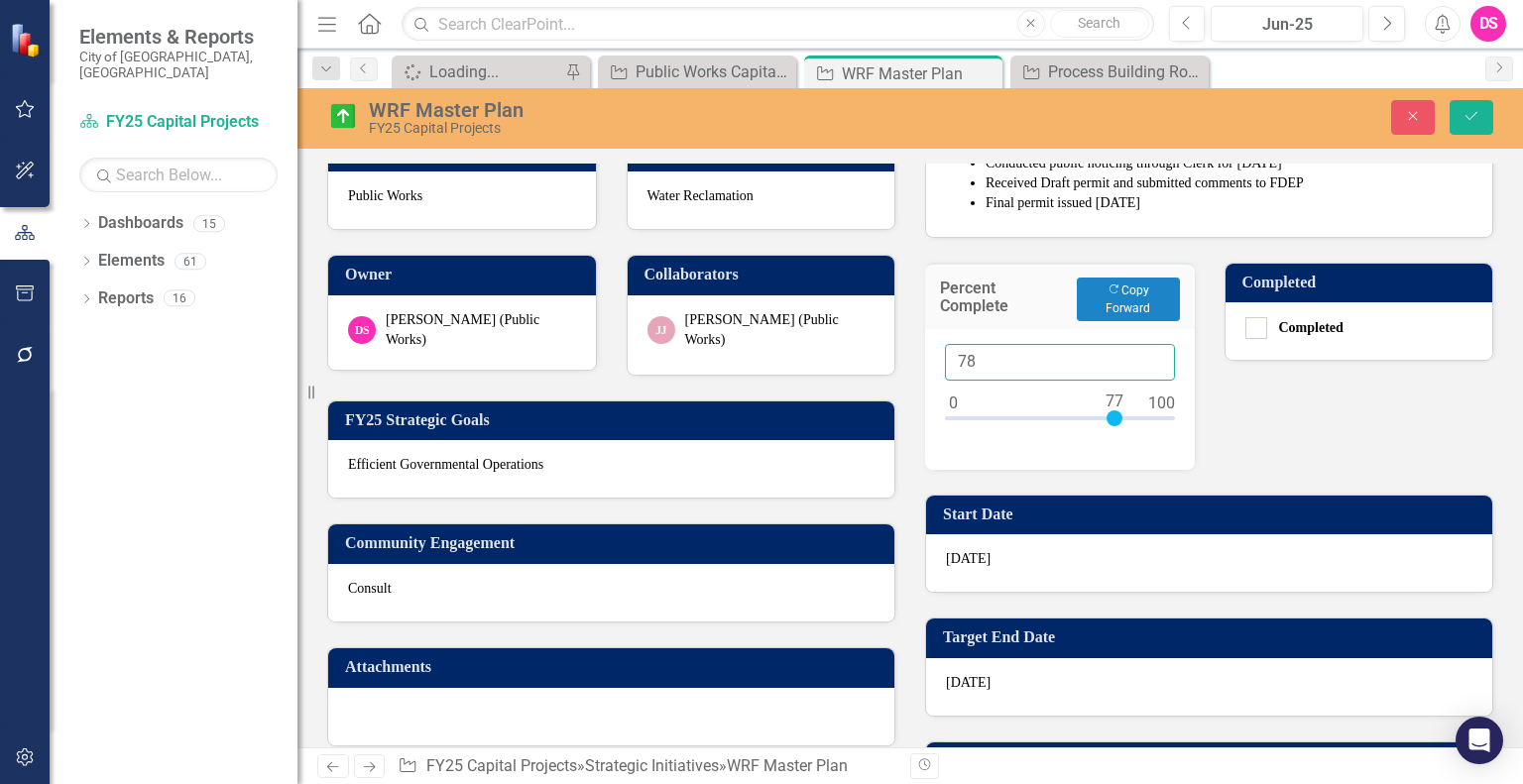 click on "78" at bounding box center (1060, 362) 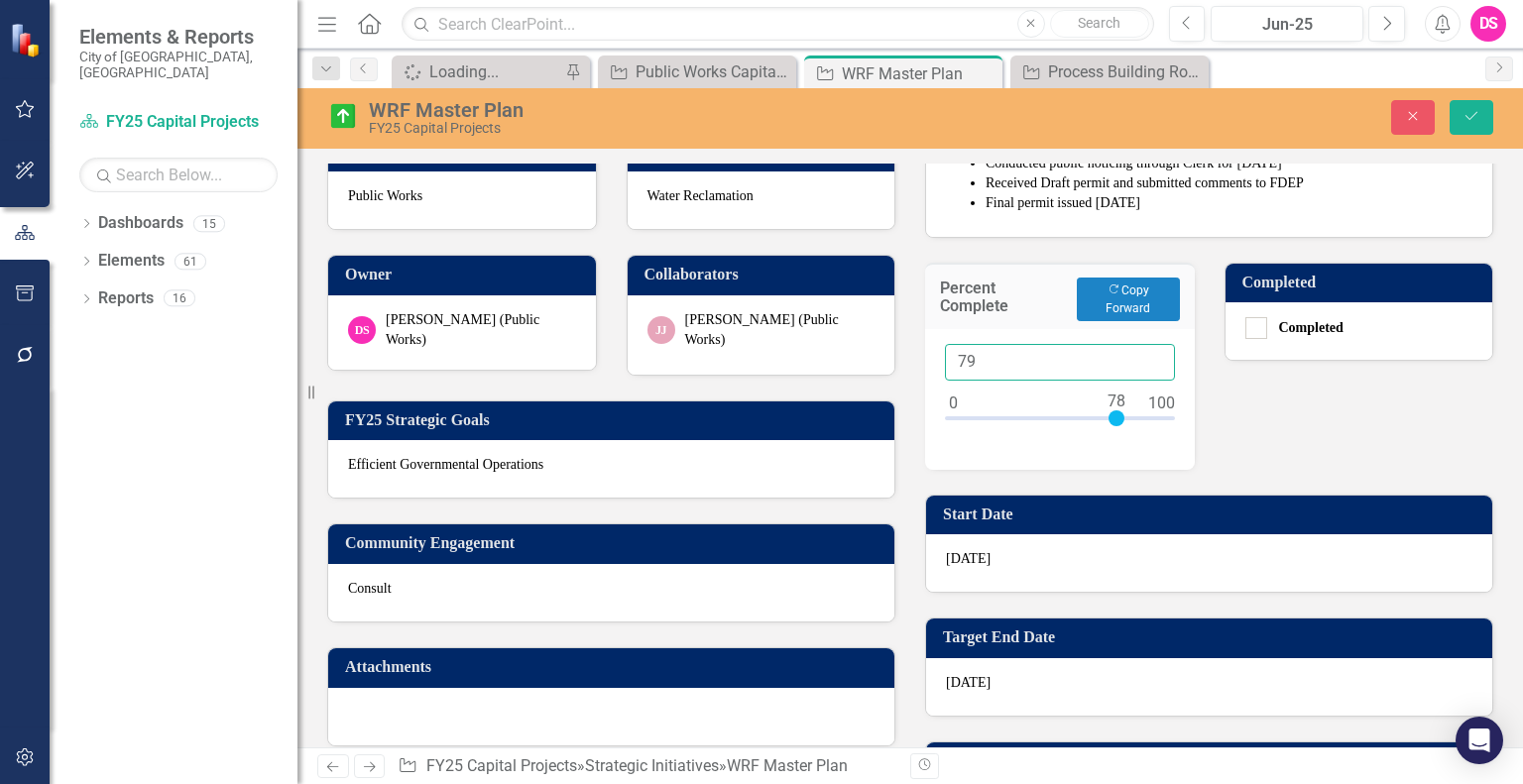 click on "79" at bounding box center [1060, 362] 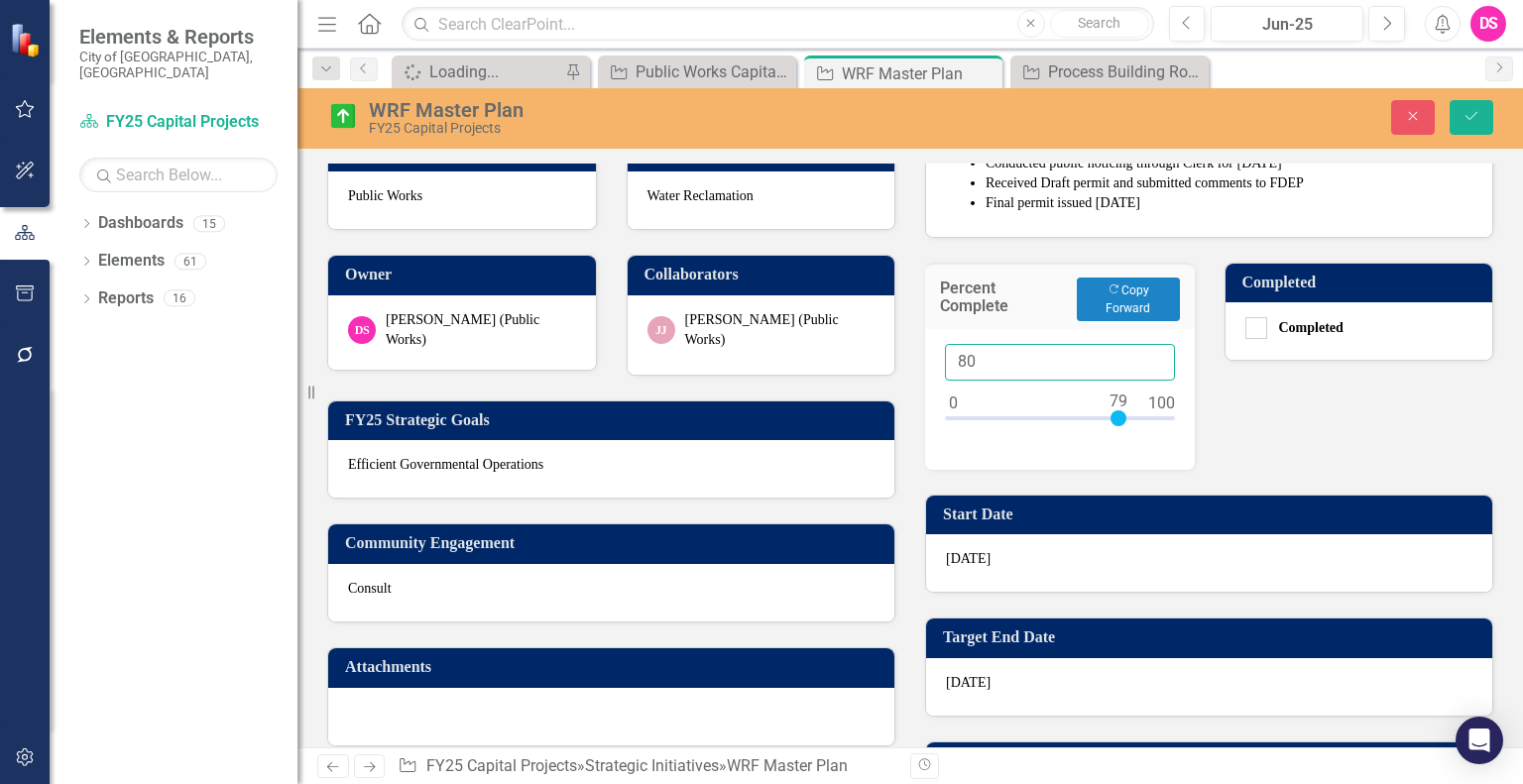 type on "80" 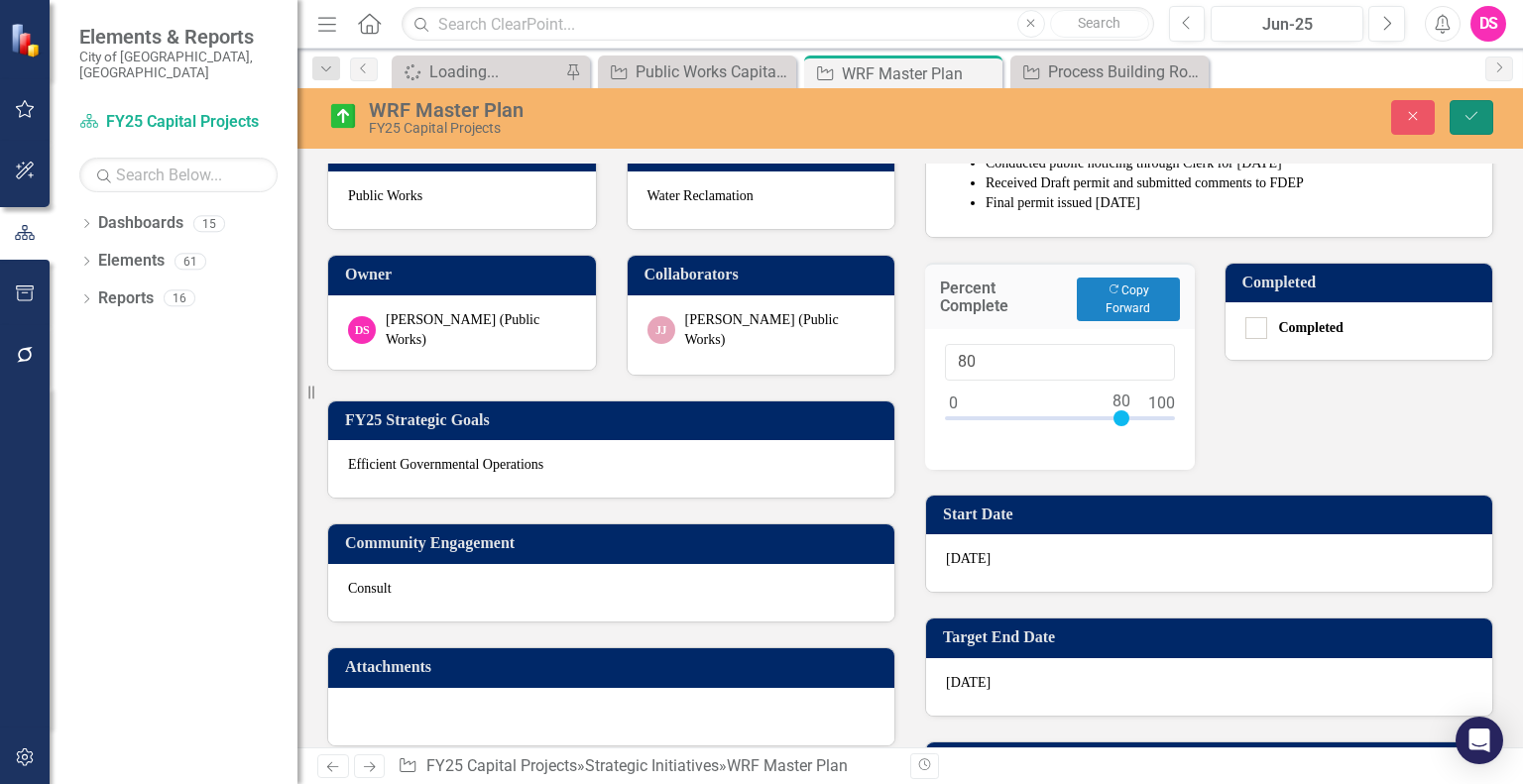 click on "Save" 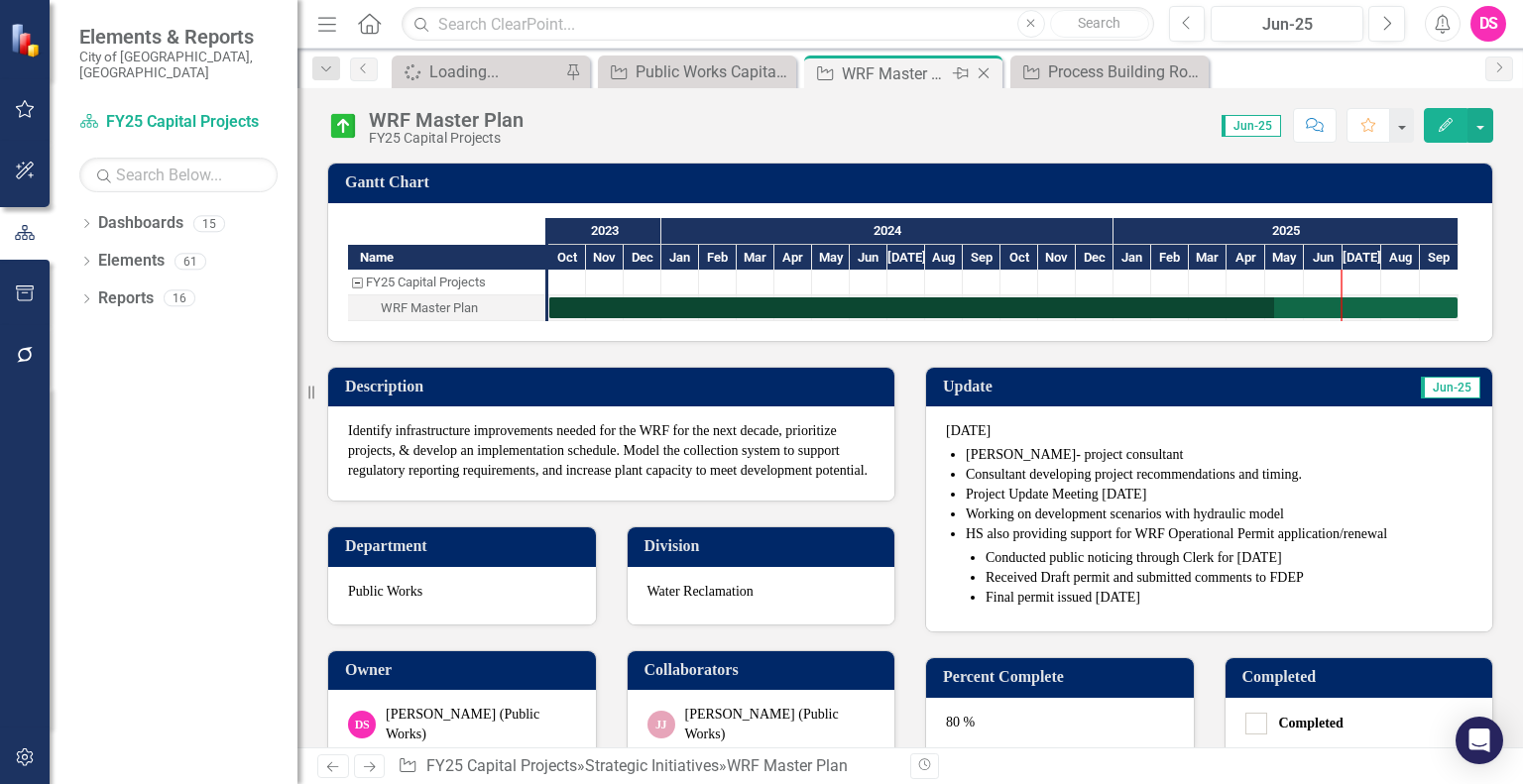 click on "Close" 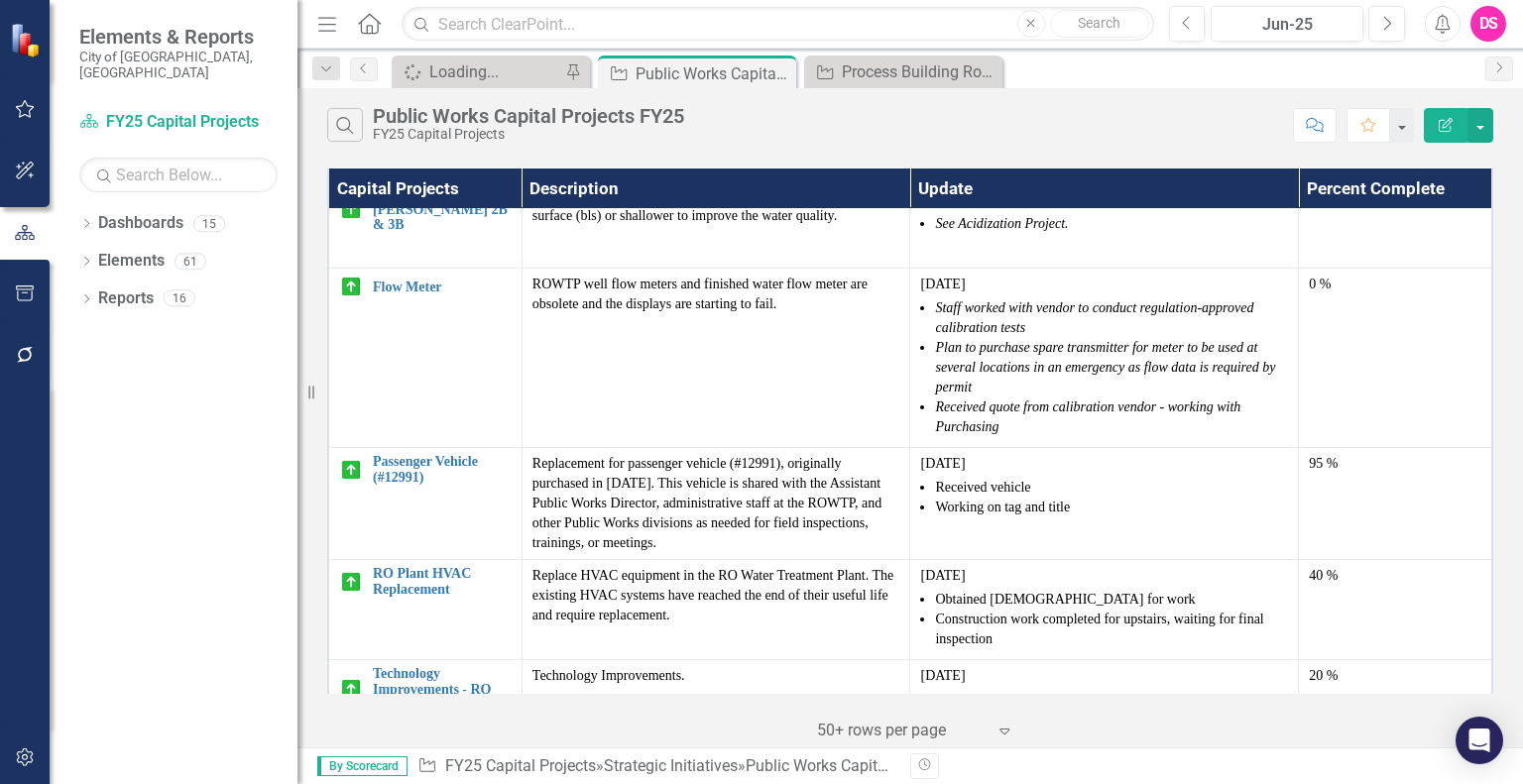 scroll, scrollTop: 2181, scrollLeft: 0, axis: vertical 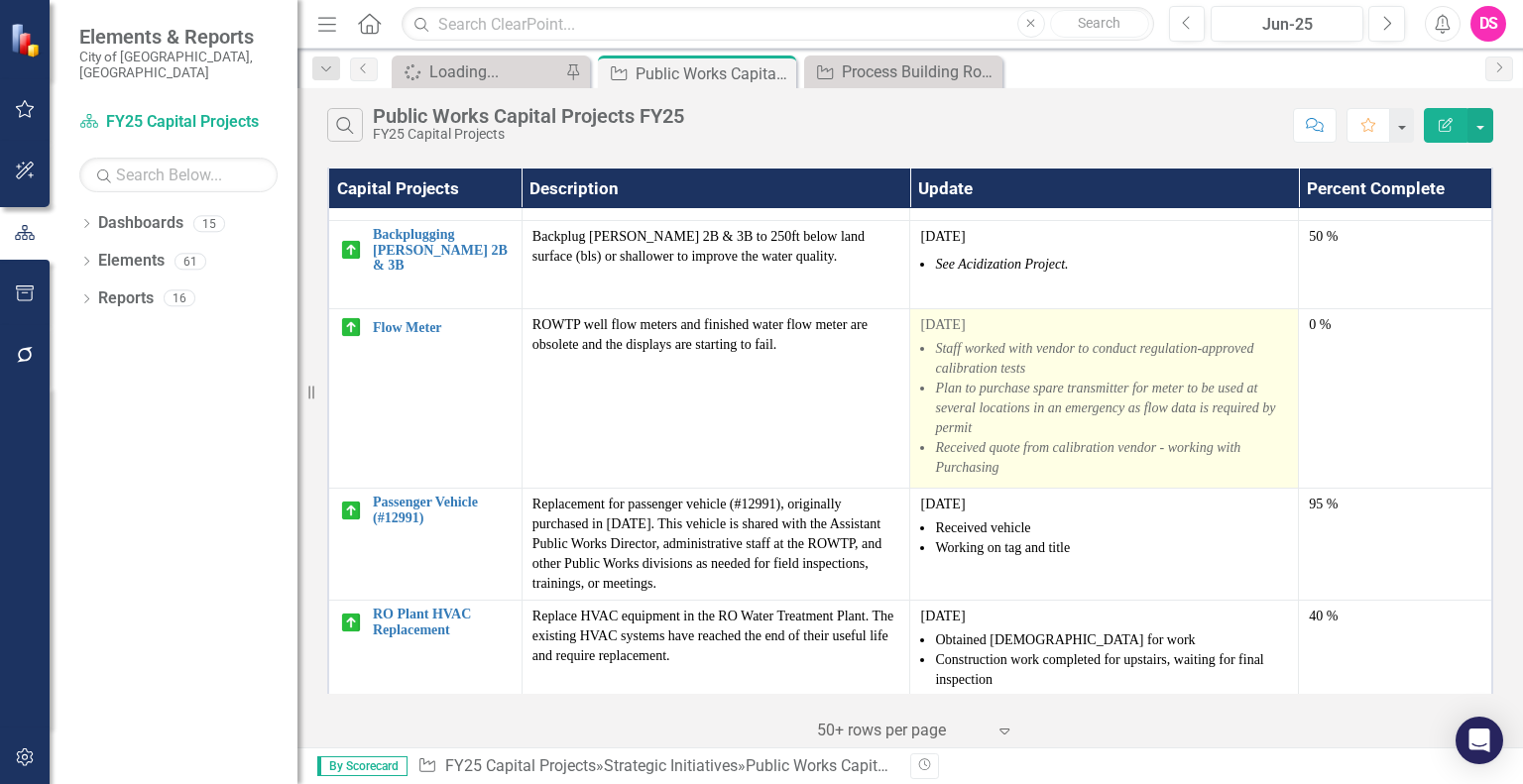 click on "Received quote from calibration vendor - working with Purchasing" at bounding box center [1112, 458] 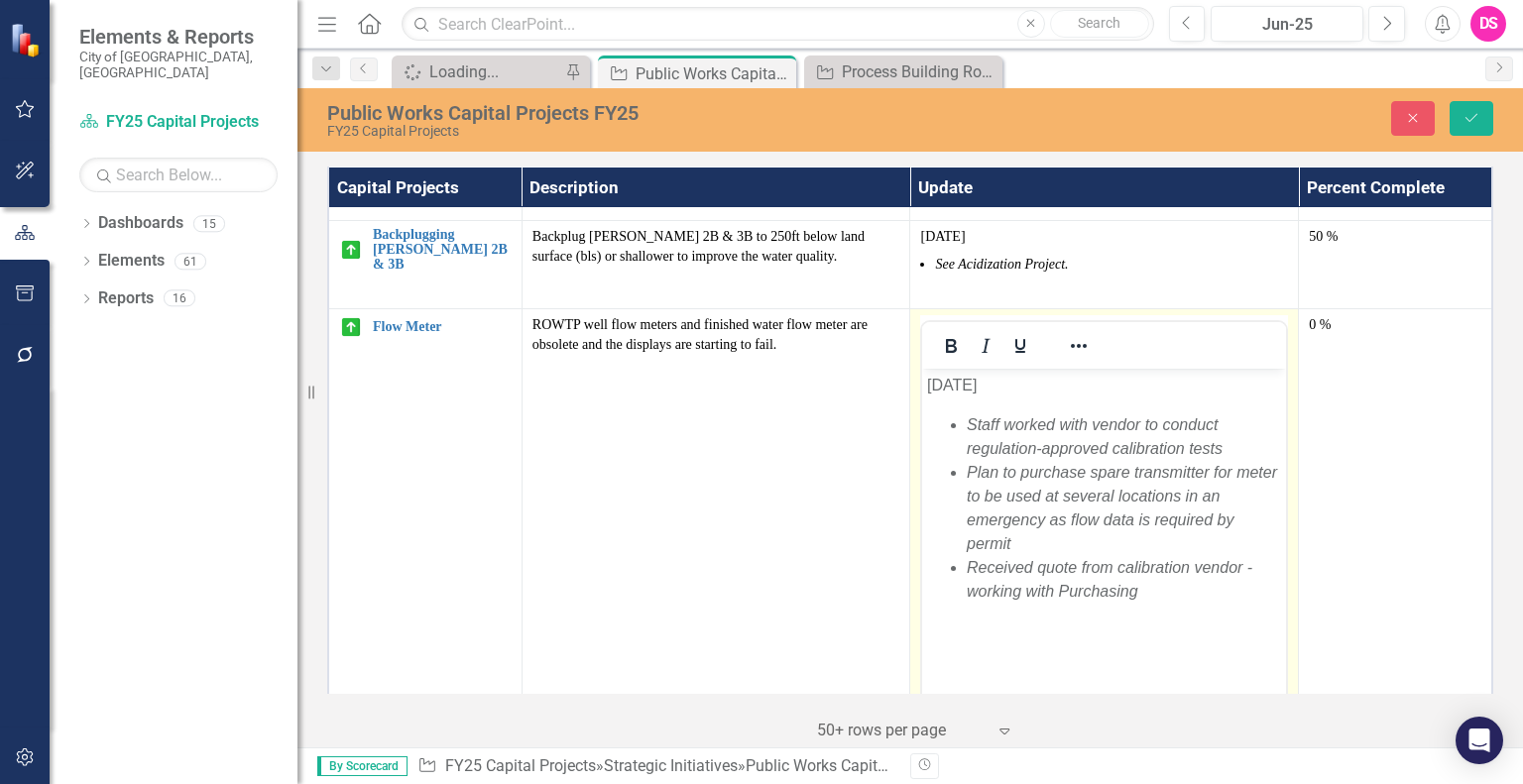 scroll, scrollTop: 0, scrollLeft: 0, axis: both 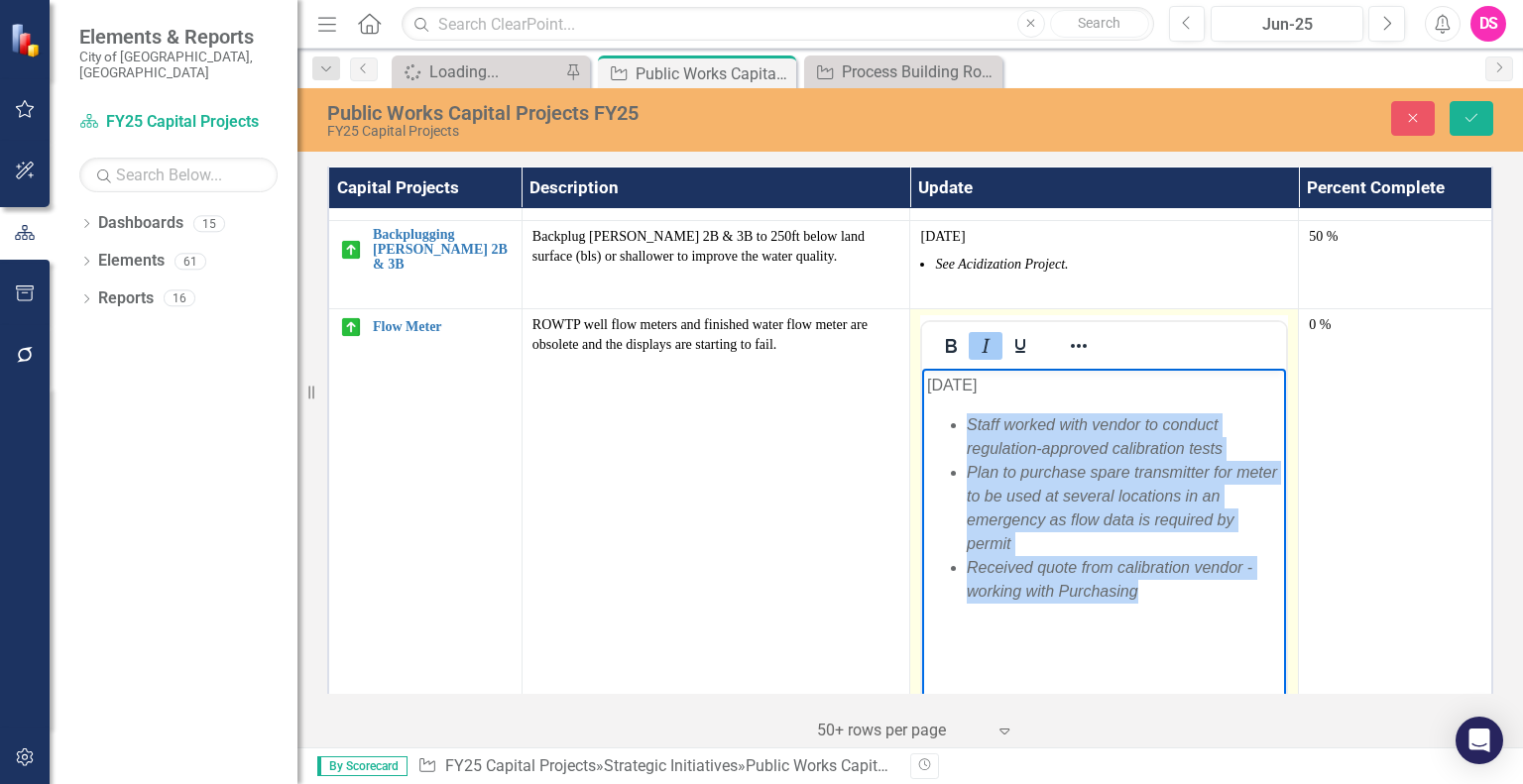 drag, startPoint x: 1162, startPoint y: 590, endPoint x: 1646, endPoint y: 703, distance: 497.0161 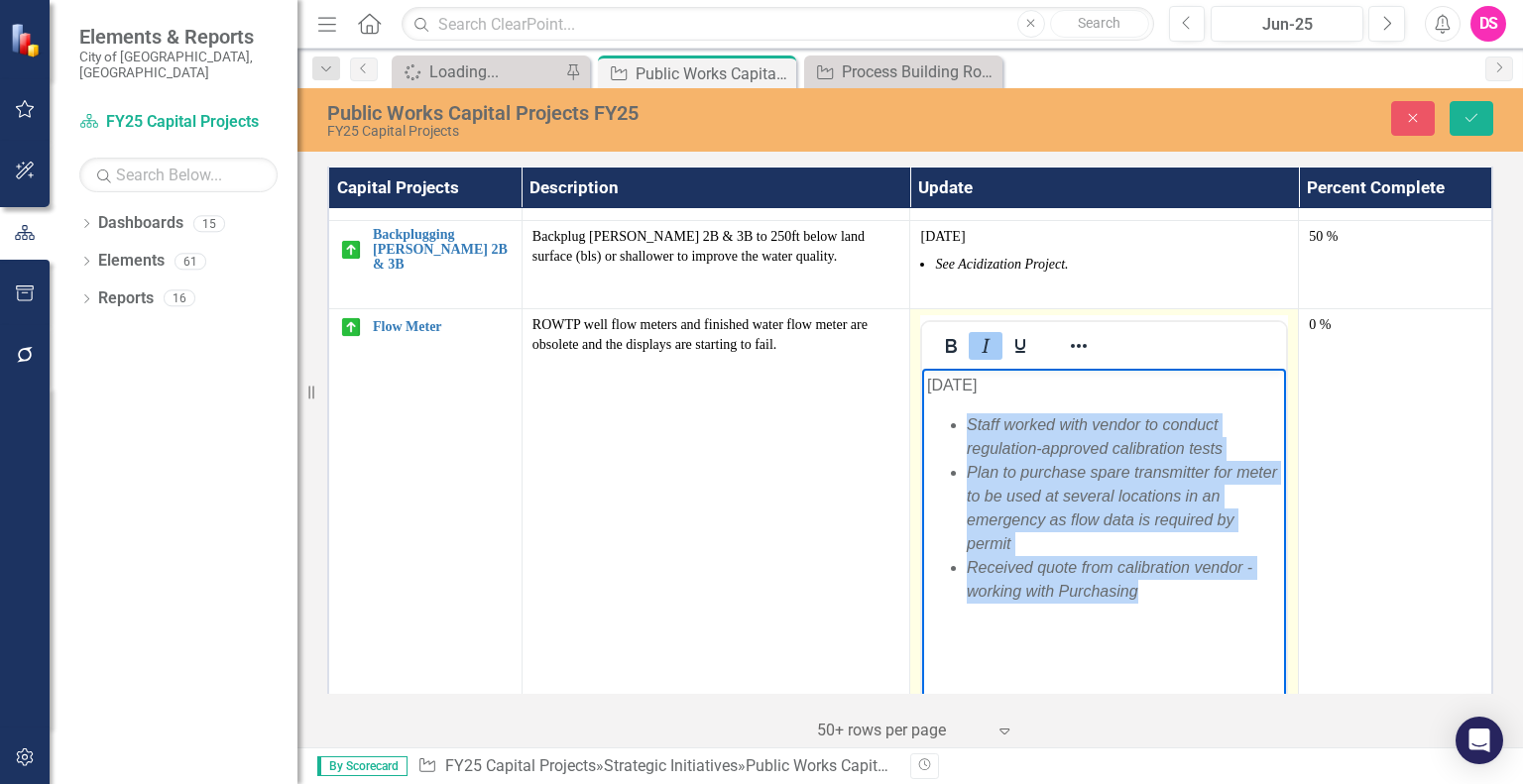 click on "June 2025 Staff worked with vendor to conduct regulation-approved calibration tests Plan to purchase spare transmitter for meter to be used at several locations in an emergency as flow data is required by permit Received quote from calibration vendor - working with Purchasing" at bounding box center (1104, 516) 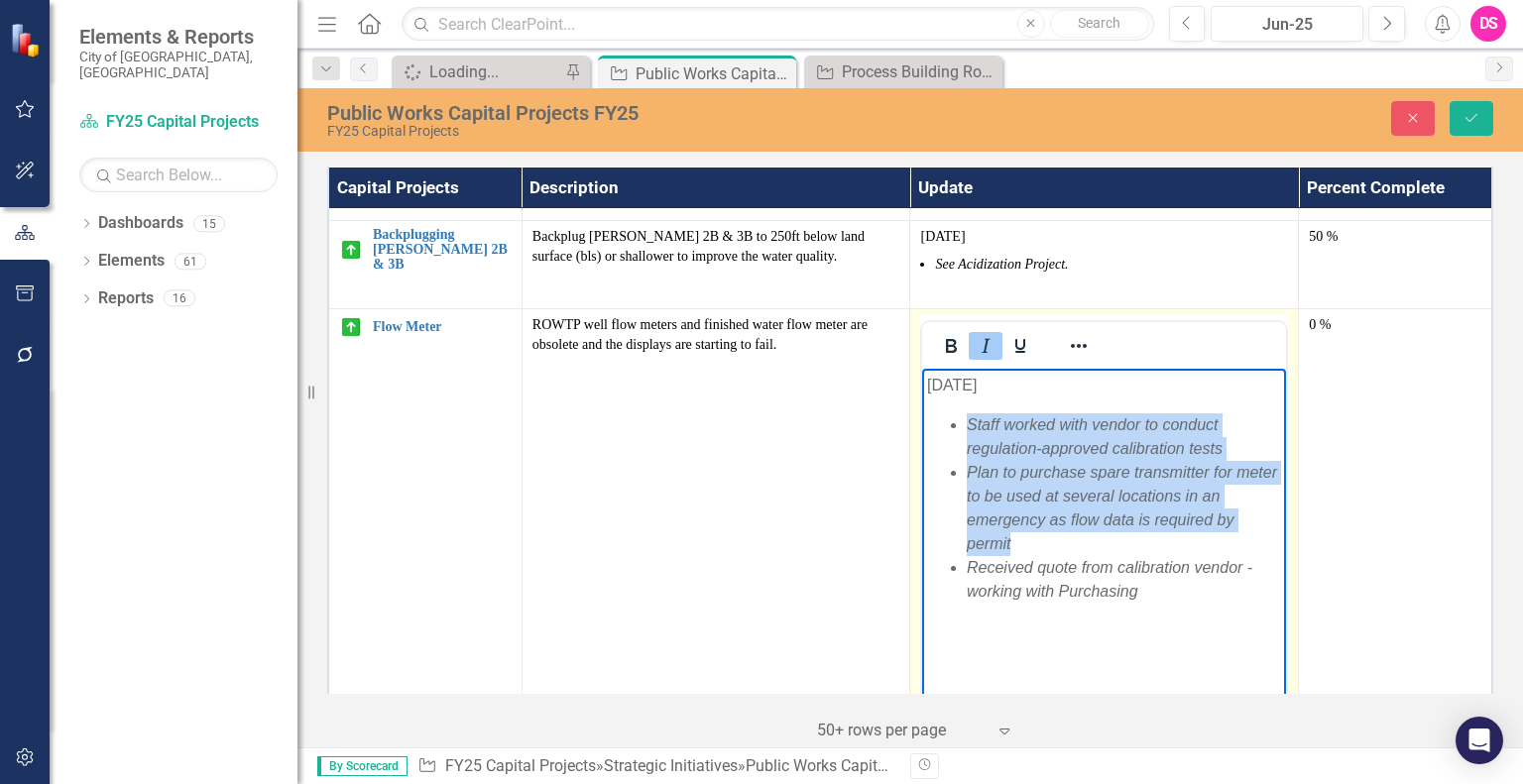 drag, startPoint x: 1023, startPoint y: 551, endPoint x: 929, endPoint y: 433, distance: 150.8642 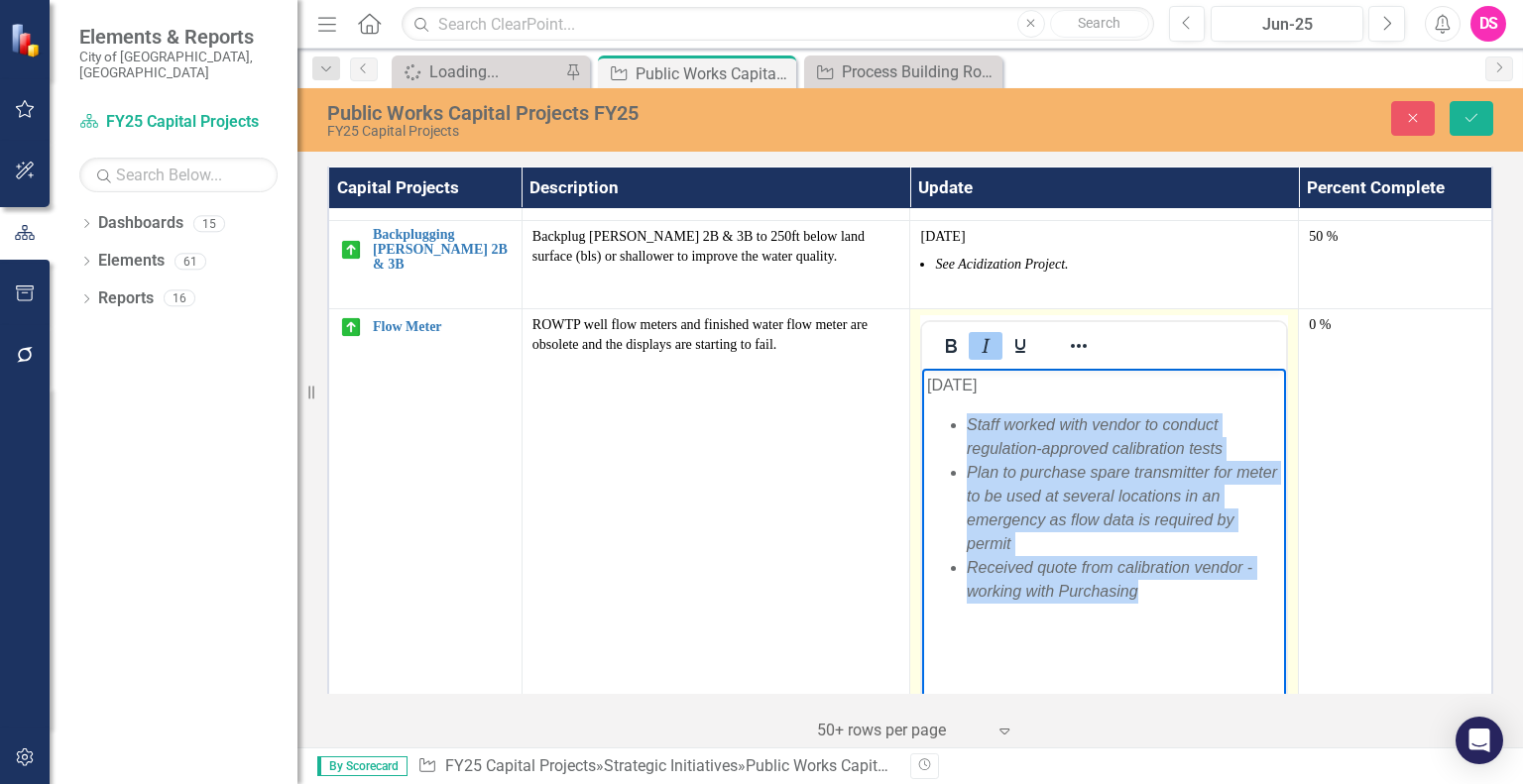 drag, startPoint x: 1152, startPoint y: 592, endPoint x: 1818, endPoint y: 760, distance: 686.86243 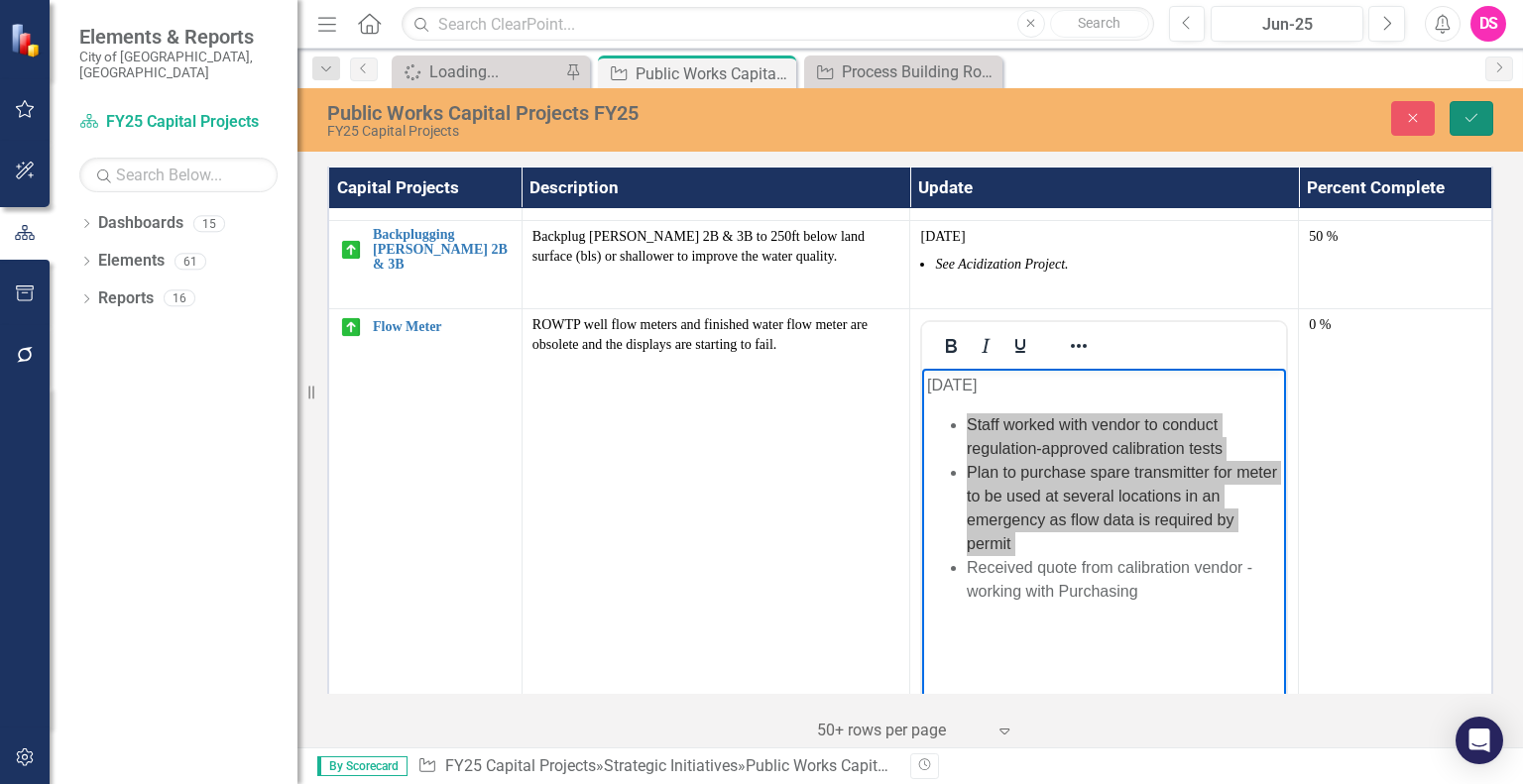 click on "Save" at bounding box center [1471, 118] 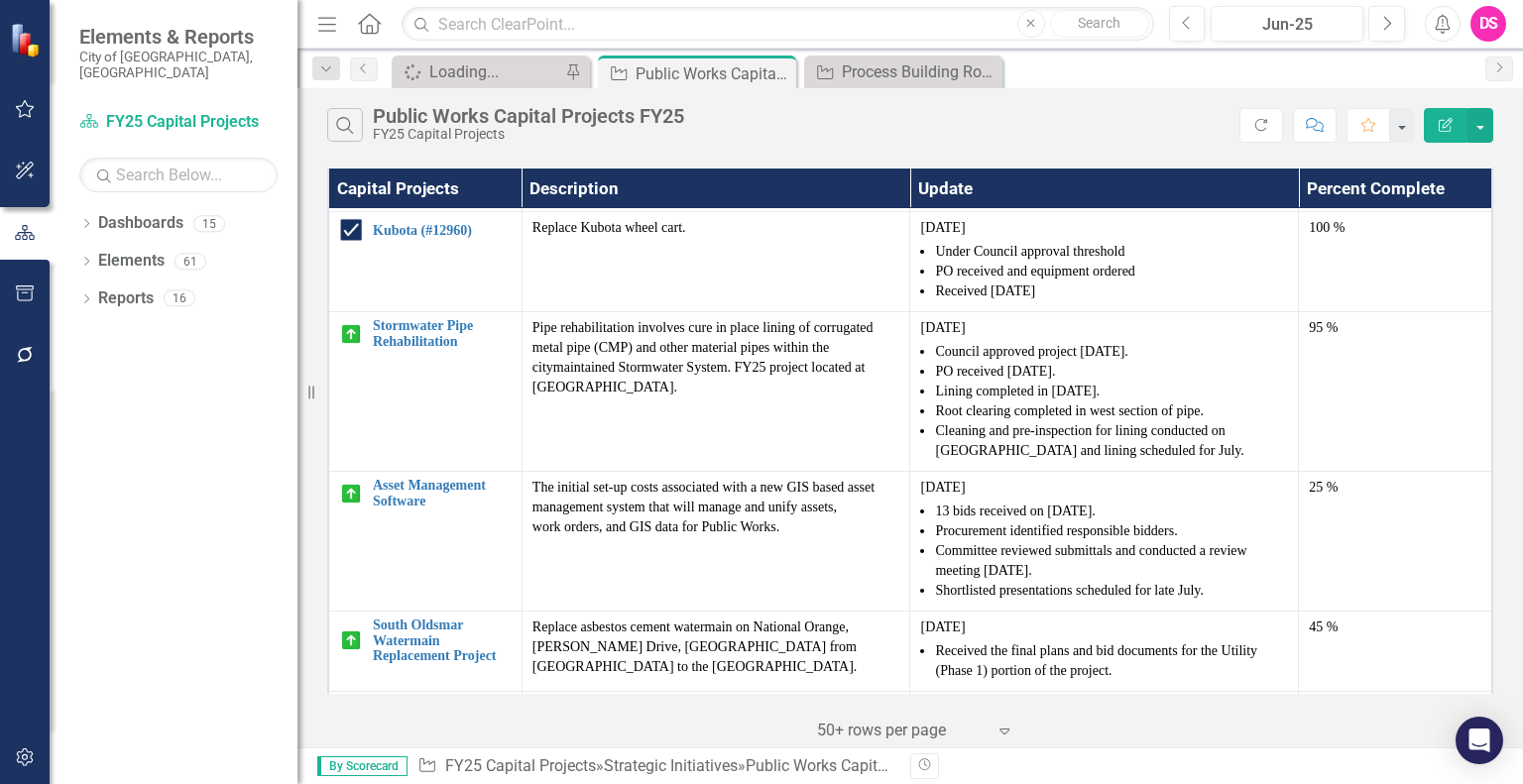 scroll, scrollTop: 2973, scrollLeft: 0, axis: vertical 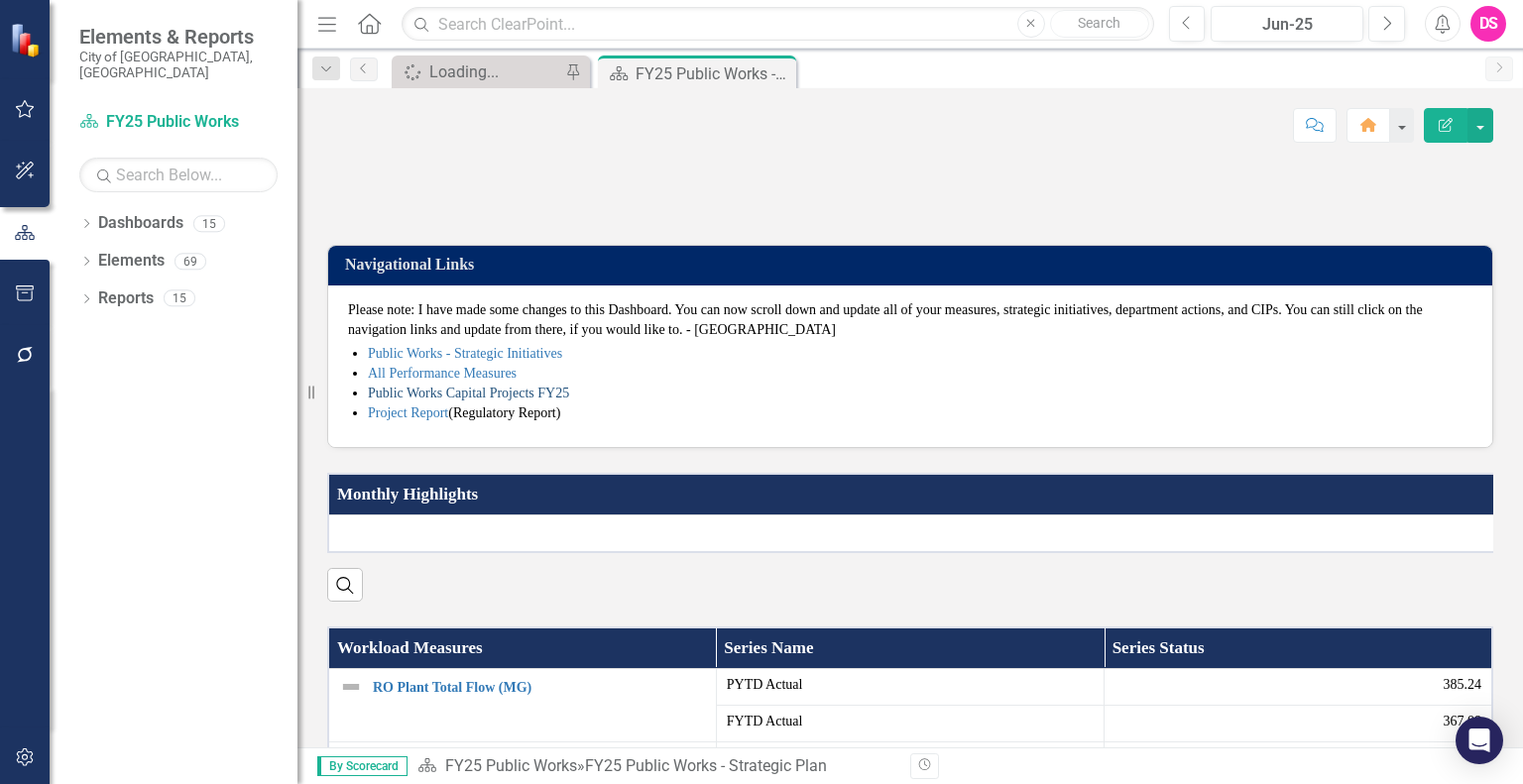 click on "Public Works Capital Projects FY25" at bounding box center (468, 392) 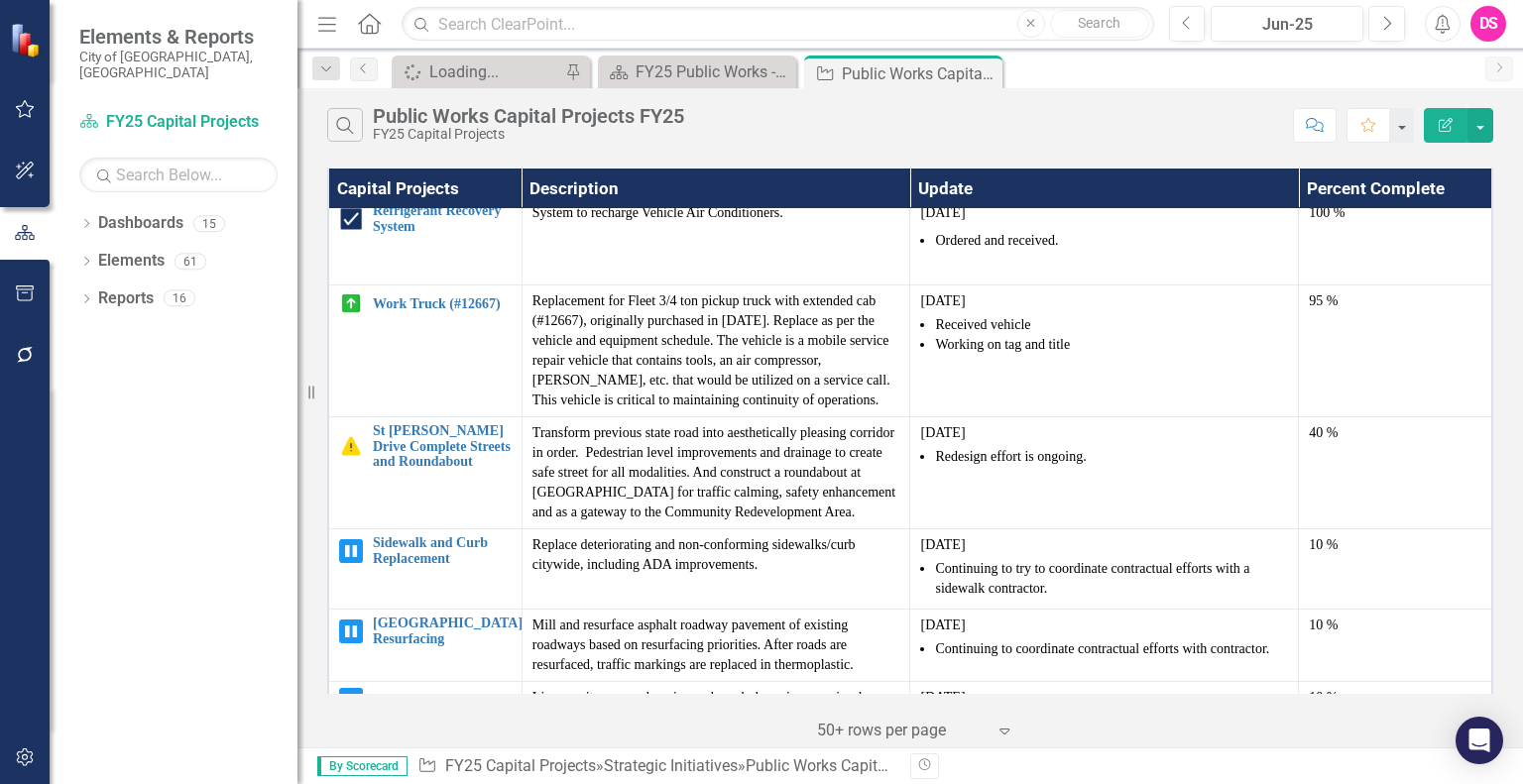 scroll, scrollTop: 381, scrollLeft: 0, axis: vertical 